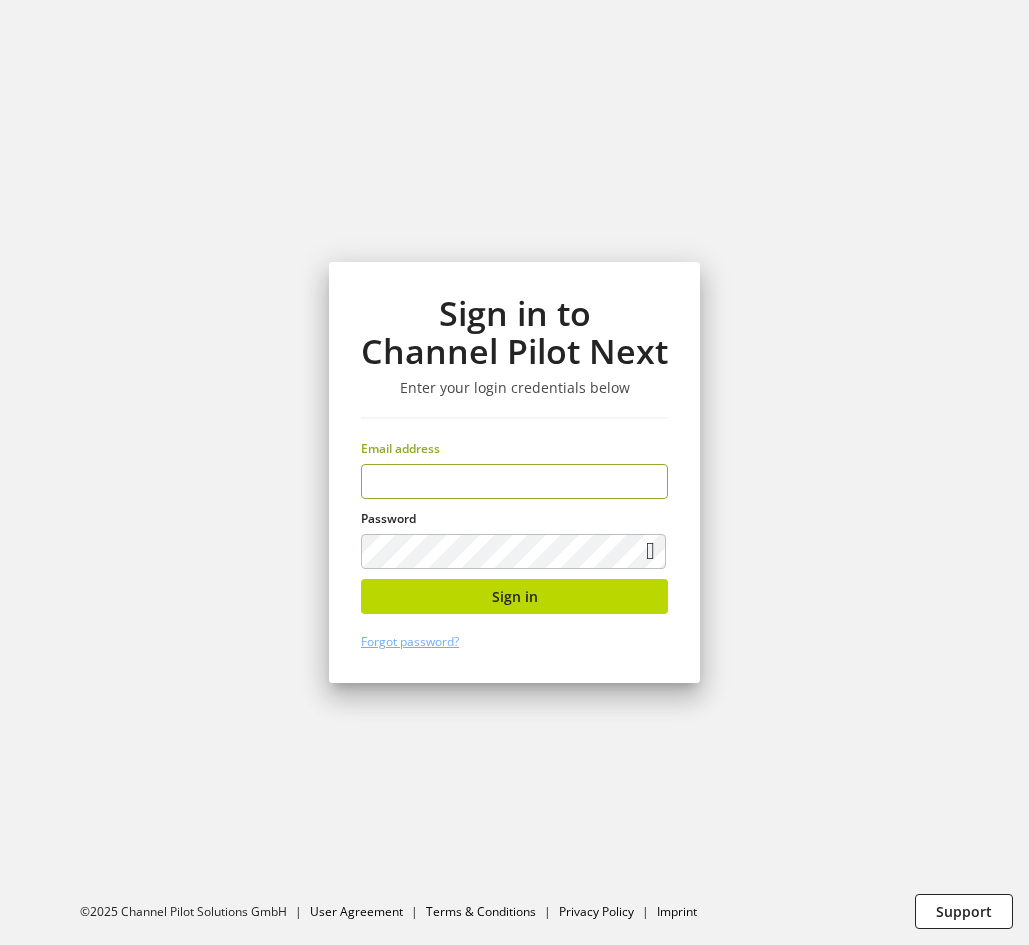 scroll, scrollTop: 0, scrollLeft: 0, axis: both 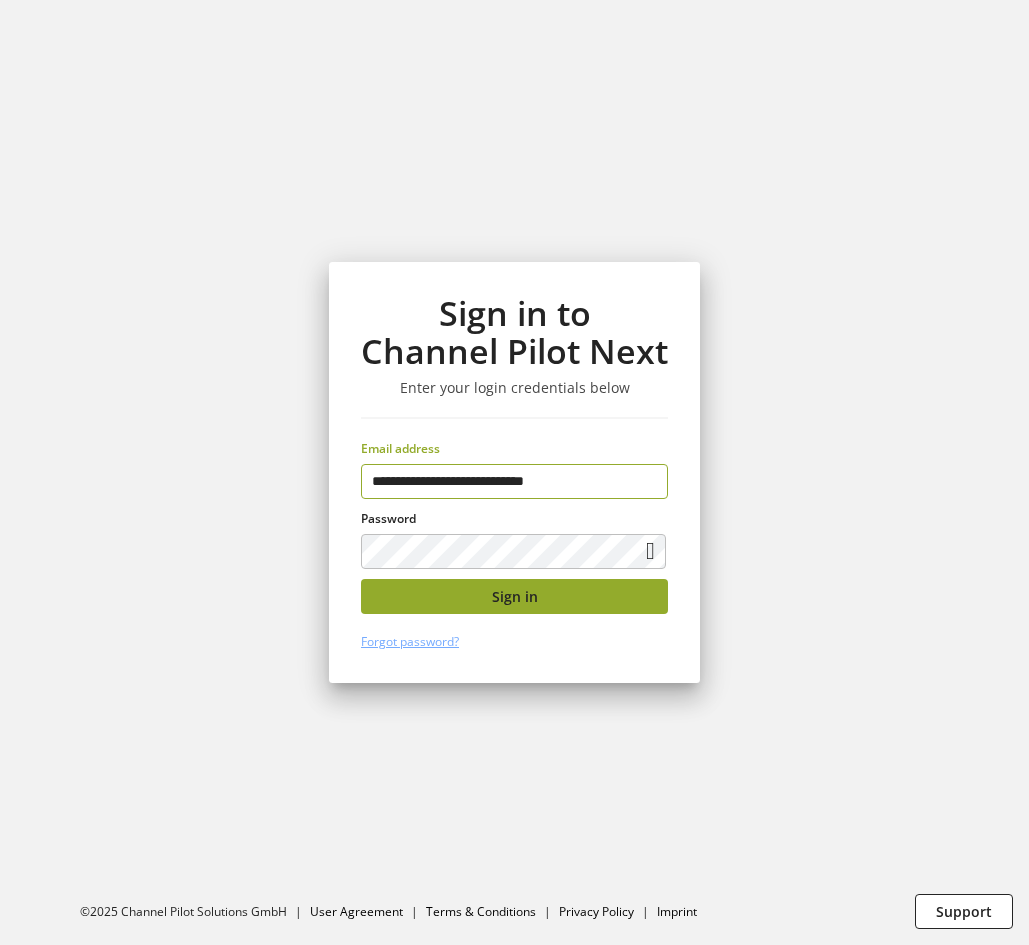click on "Sign in" at bounding box center [514, 596] 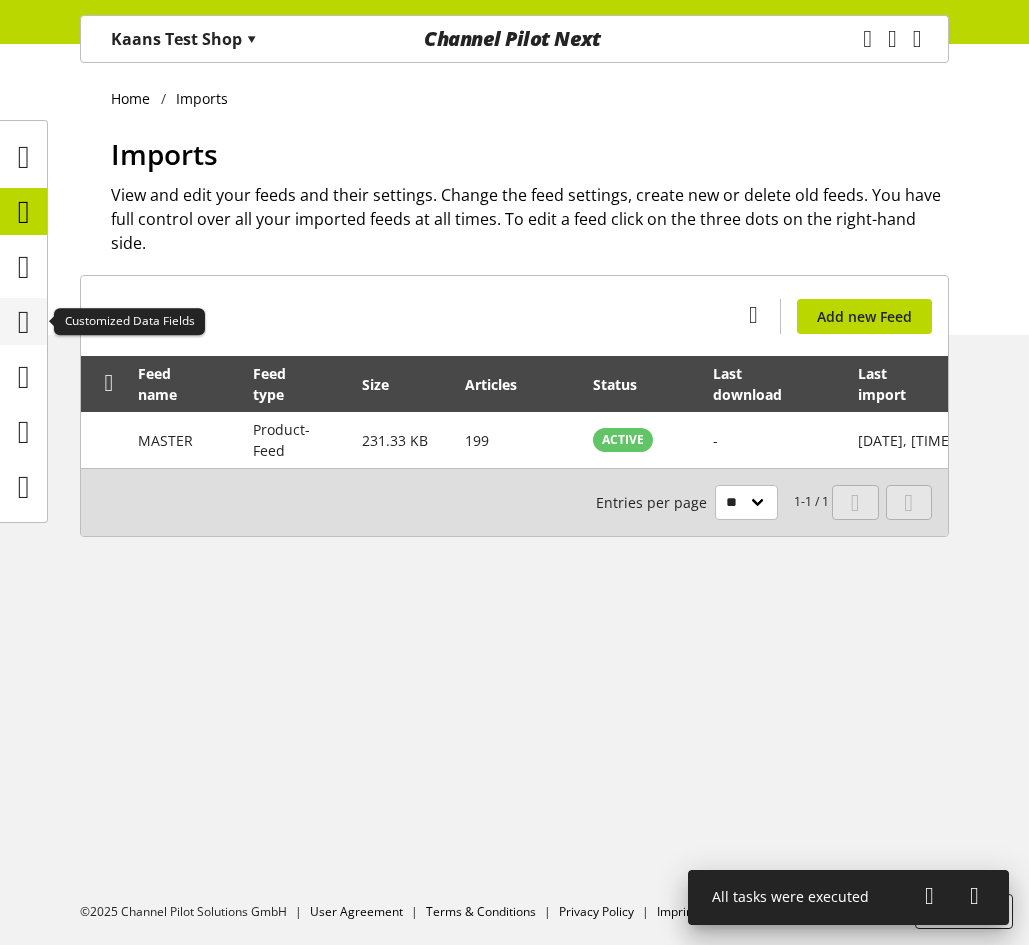 click at bounding box center [24, 322] 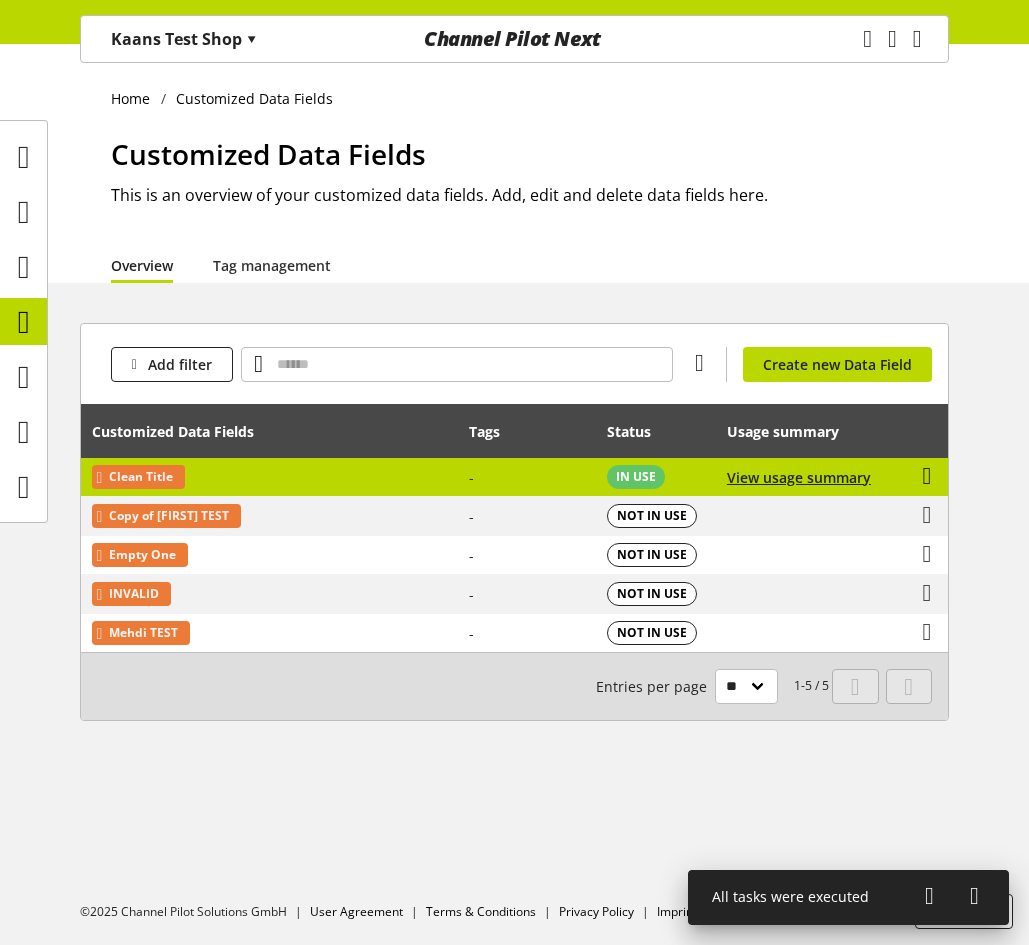click at bounding box center (927, 476) 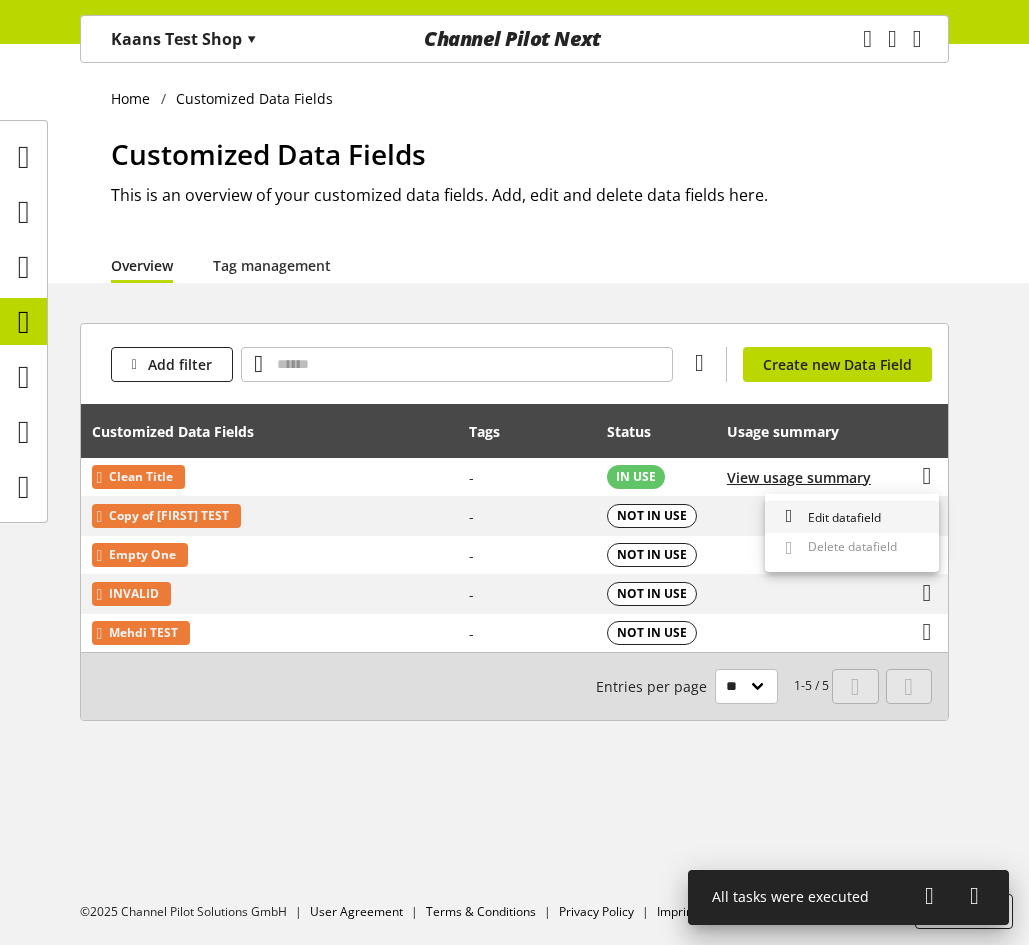click on "Edit datafield" at bounding box center [852, 517] 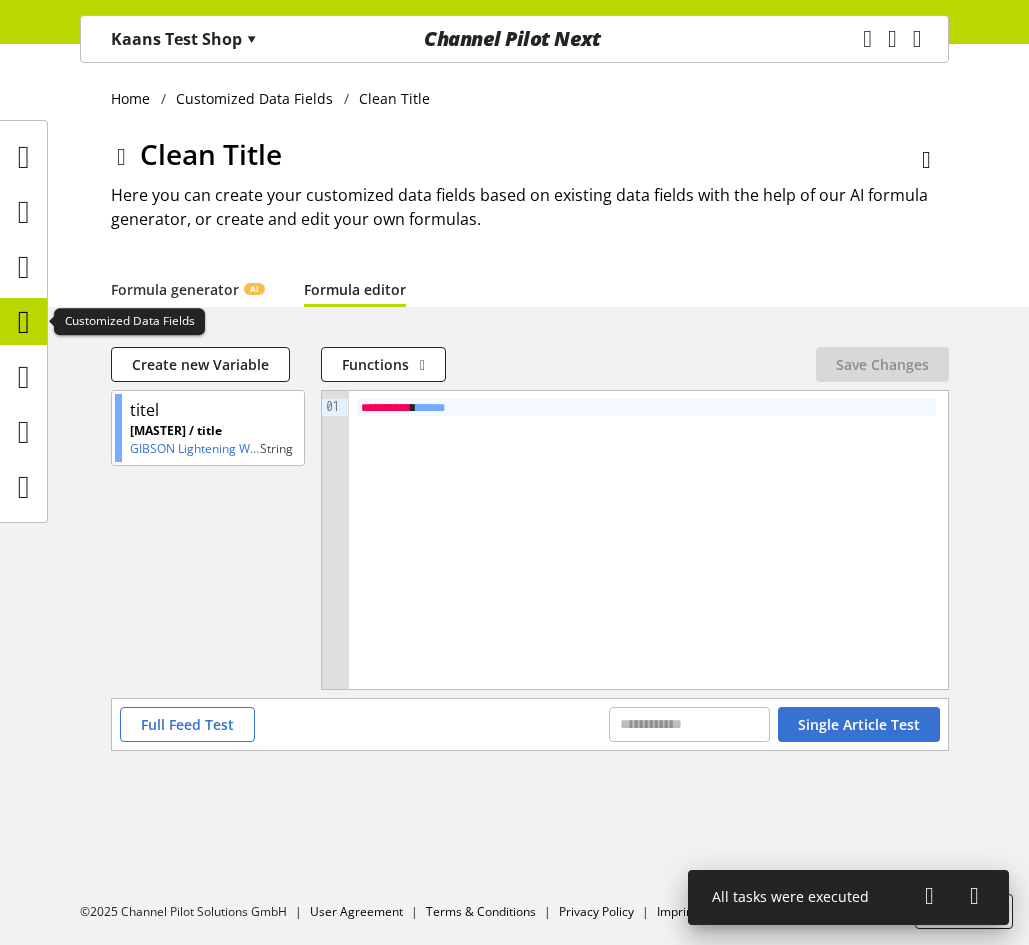 click at bounding box center [24, 322] 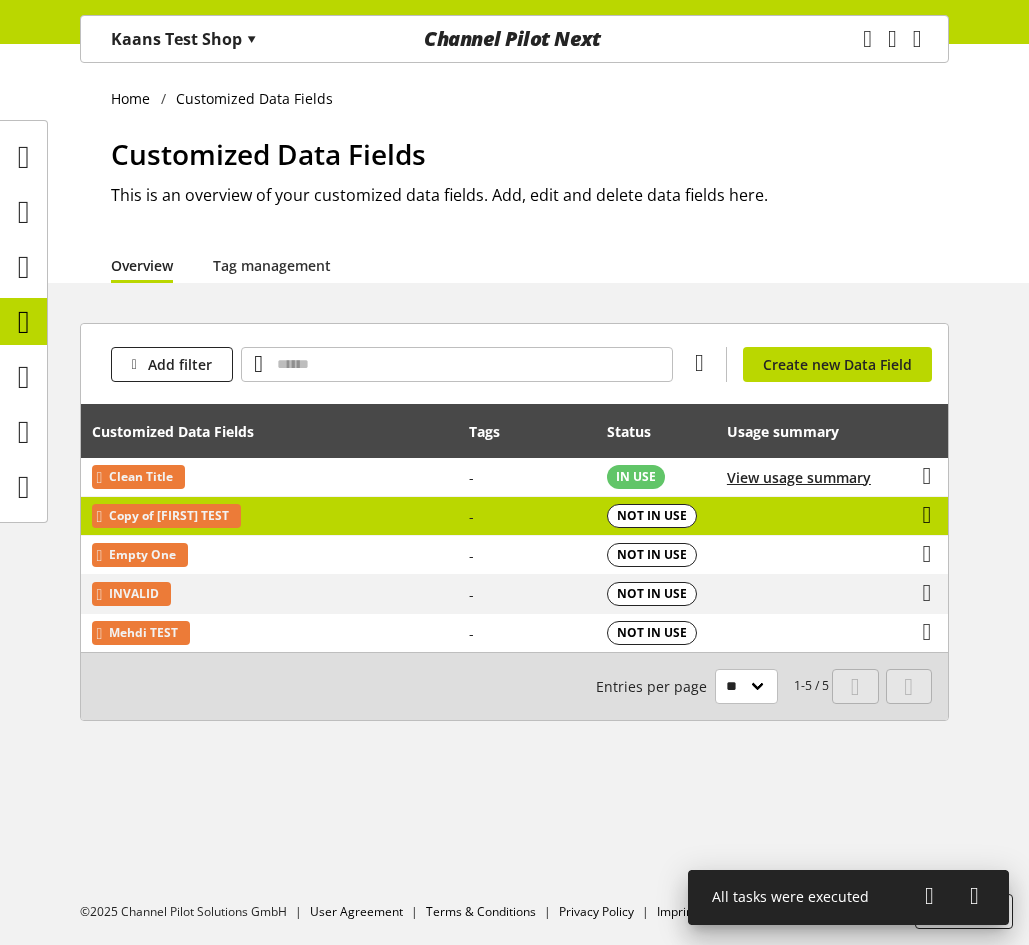 click at bounding box center (927, 515) 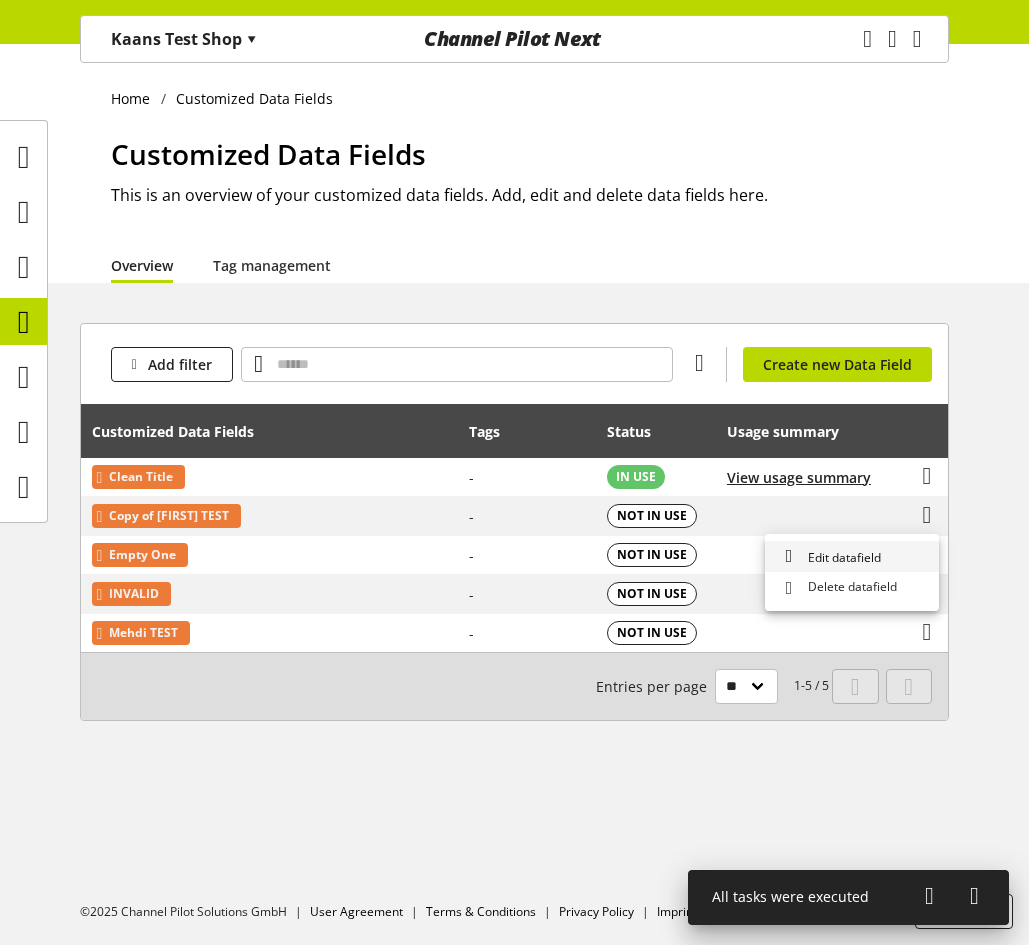 click on "Edit datafield" at bounding box center [852, 557] 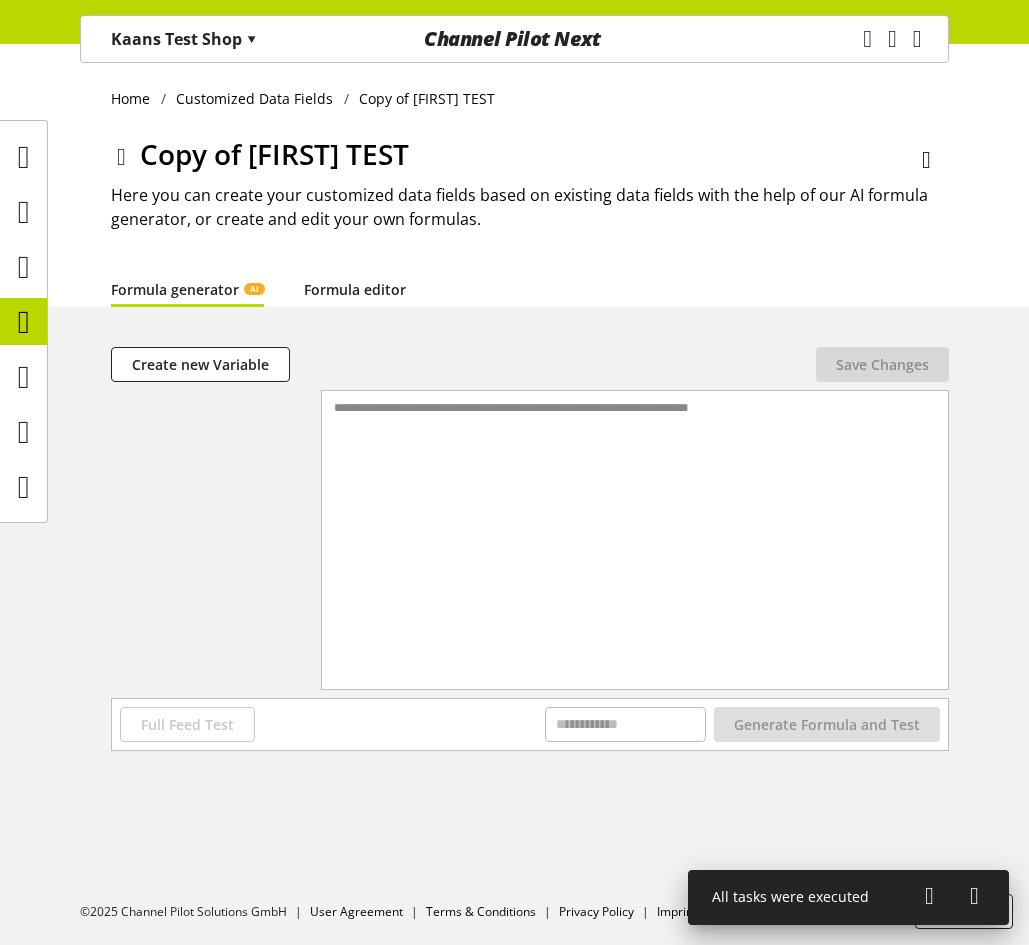 click on "Formula editor" at bounding box center (355, 289) 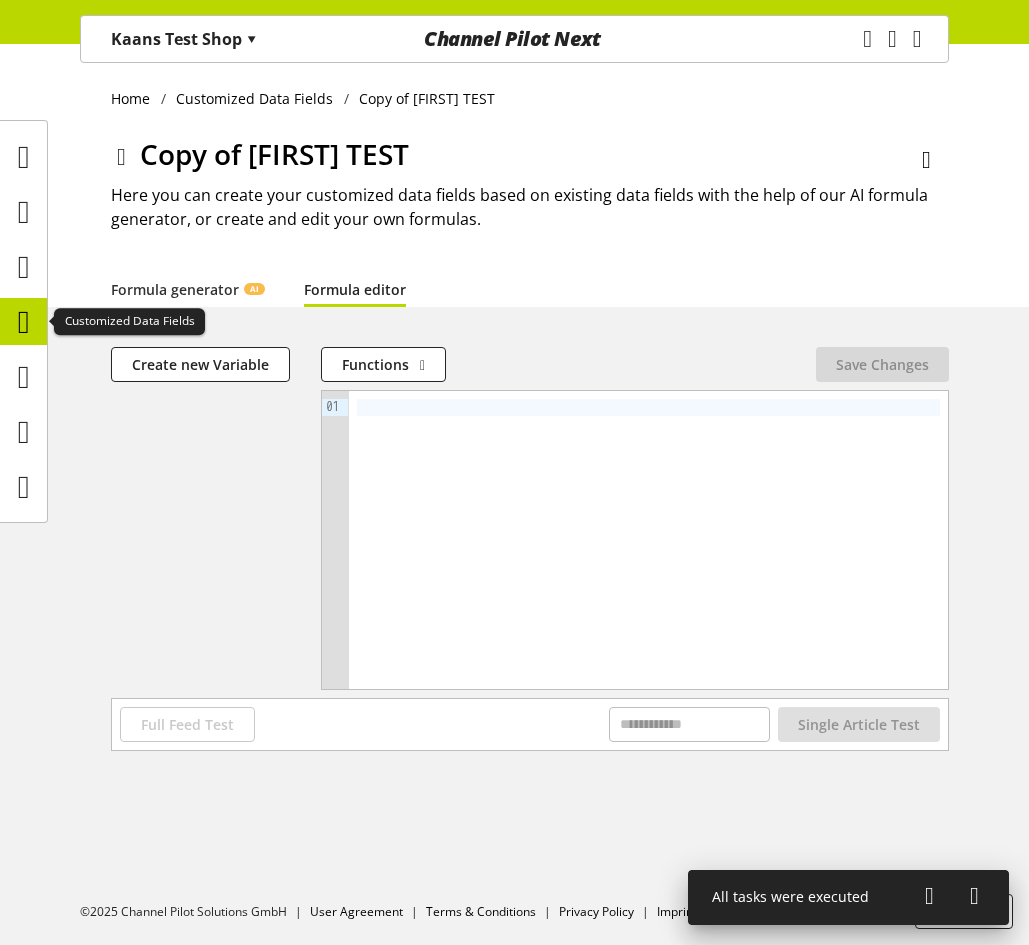 click at bounding box center (24, 322) 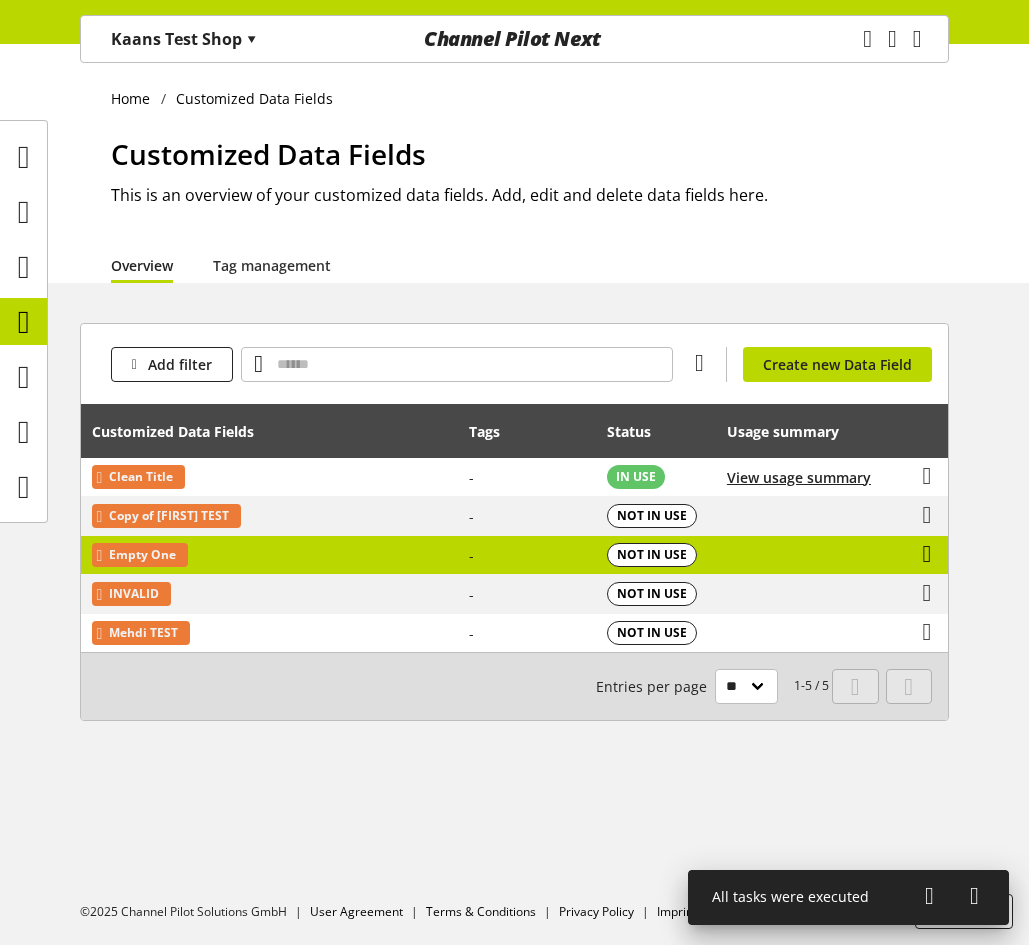 click at bounding box center (927, 554) 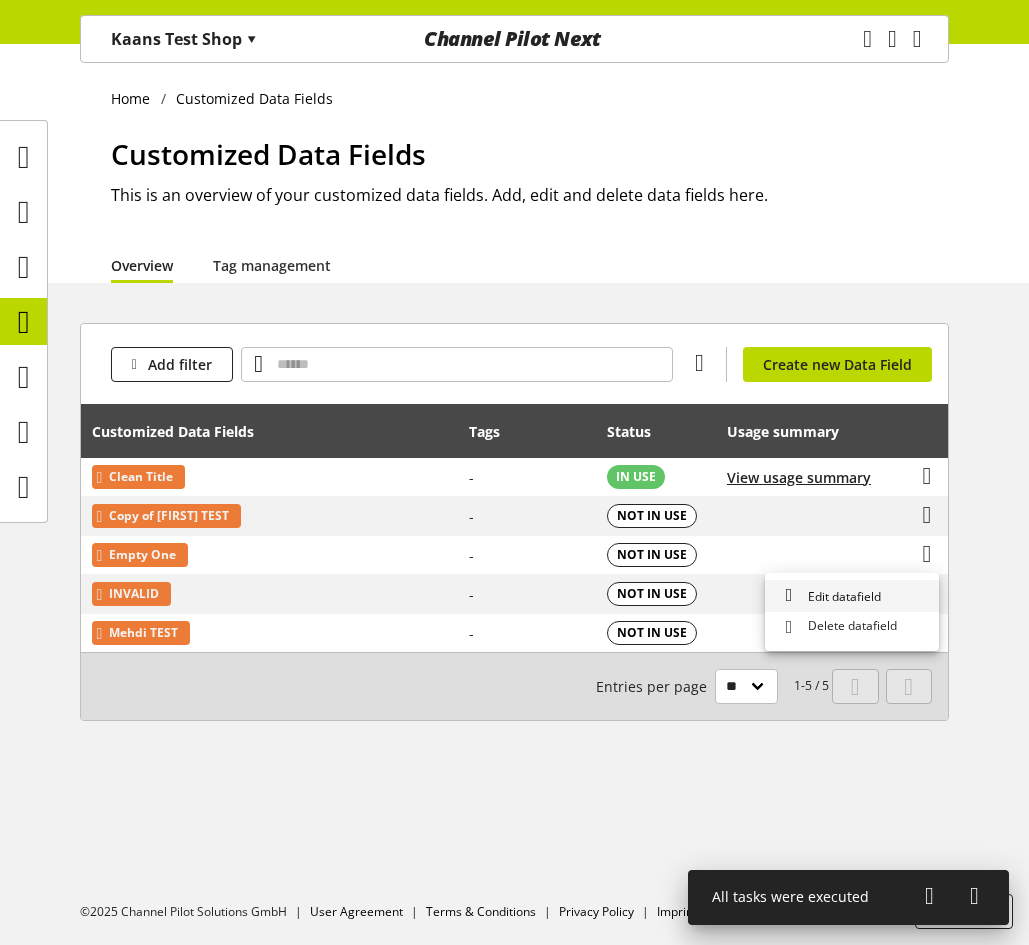 click on "Edit datafield" at bounding box center (840, 596) 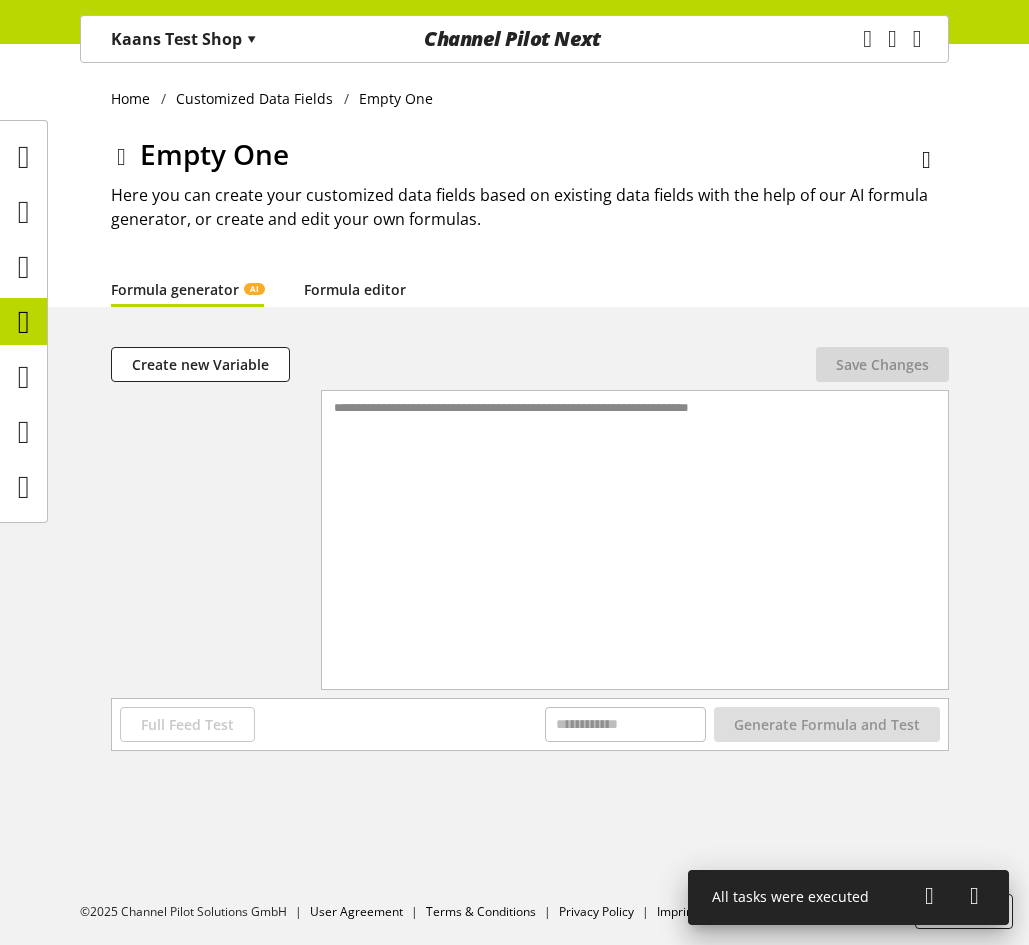 click on "Formula editor" at bounding box center (355, 289) 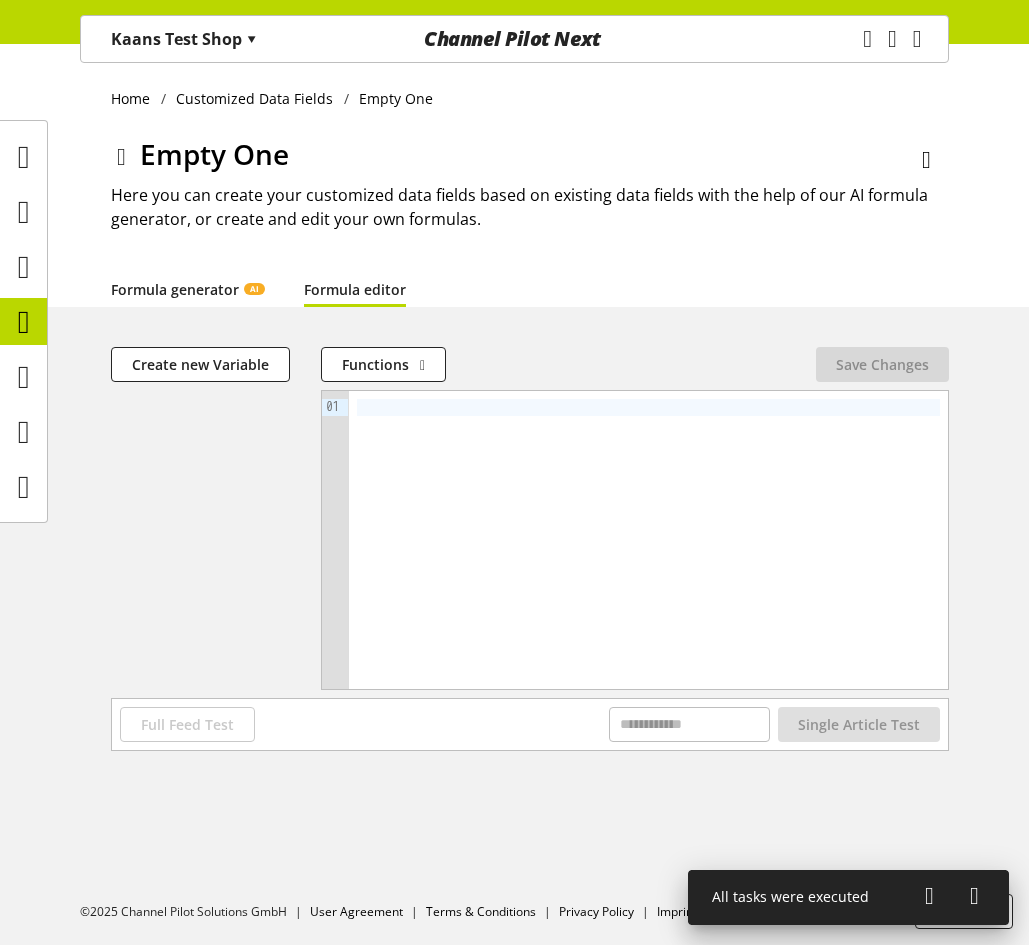 click on "Formula generator AI" at bounding box center [187, 289] 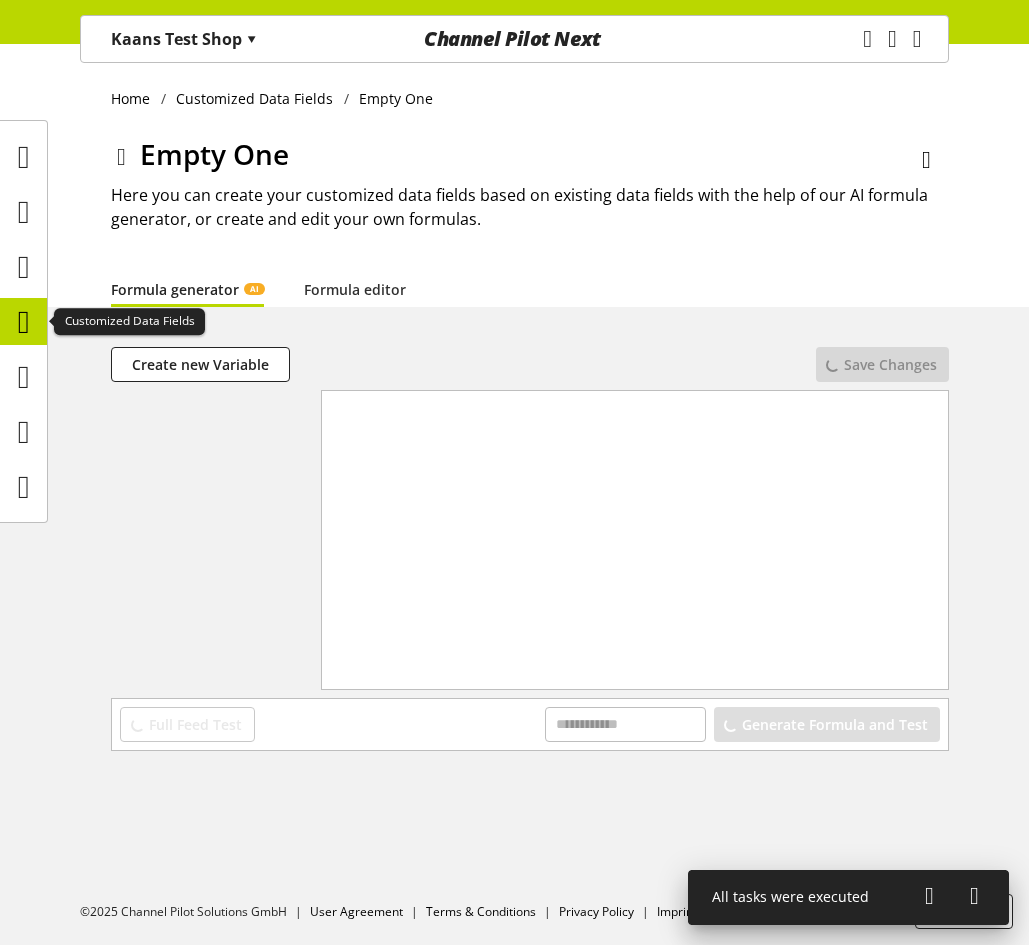click at bounding box center [24, 322] 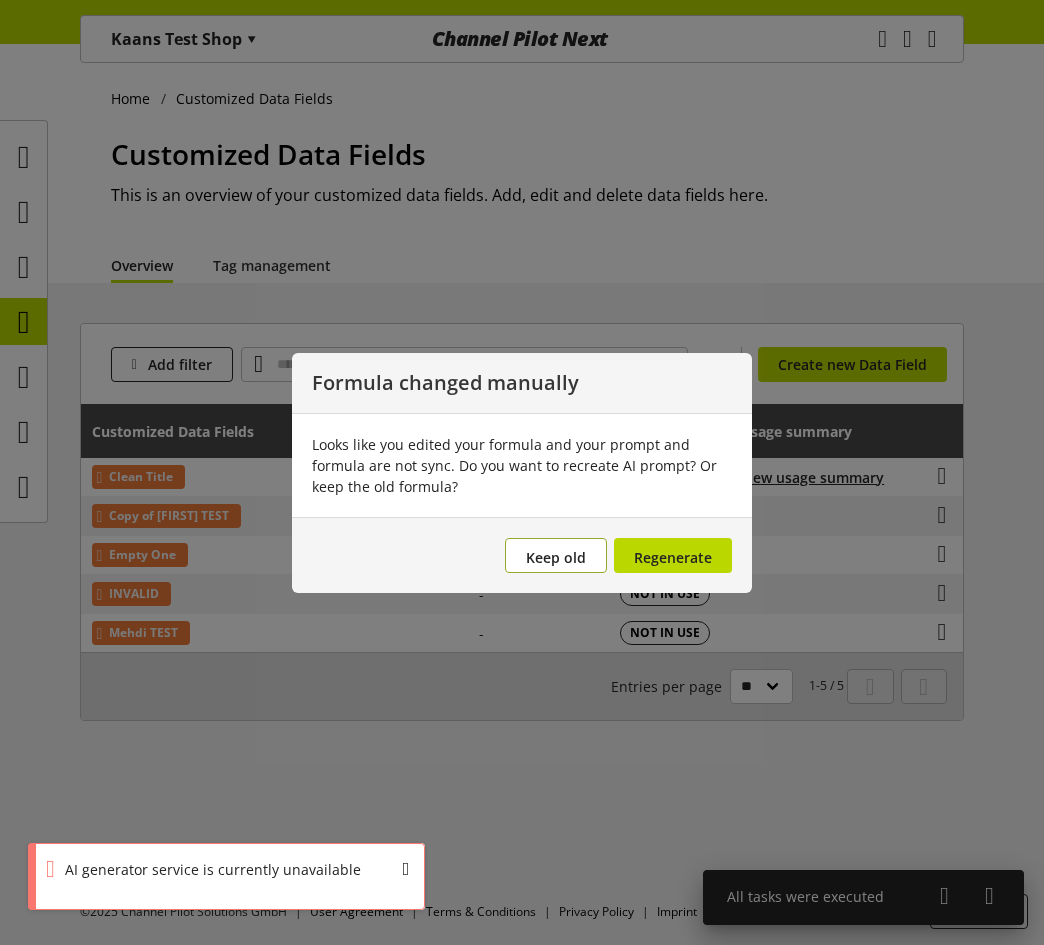 click on "Keep old" at bounding box center (556, 557) 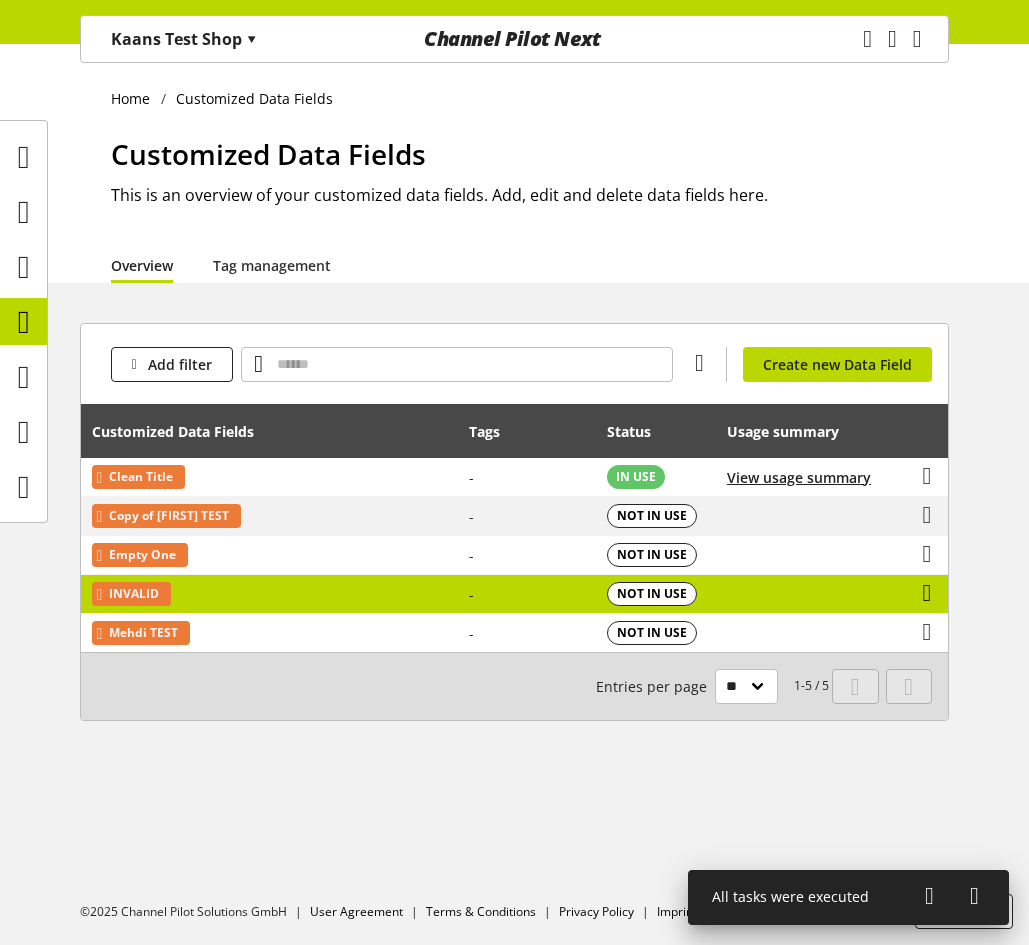 click at bounding box center [927, 593] 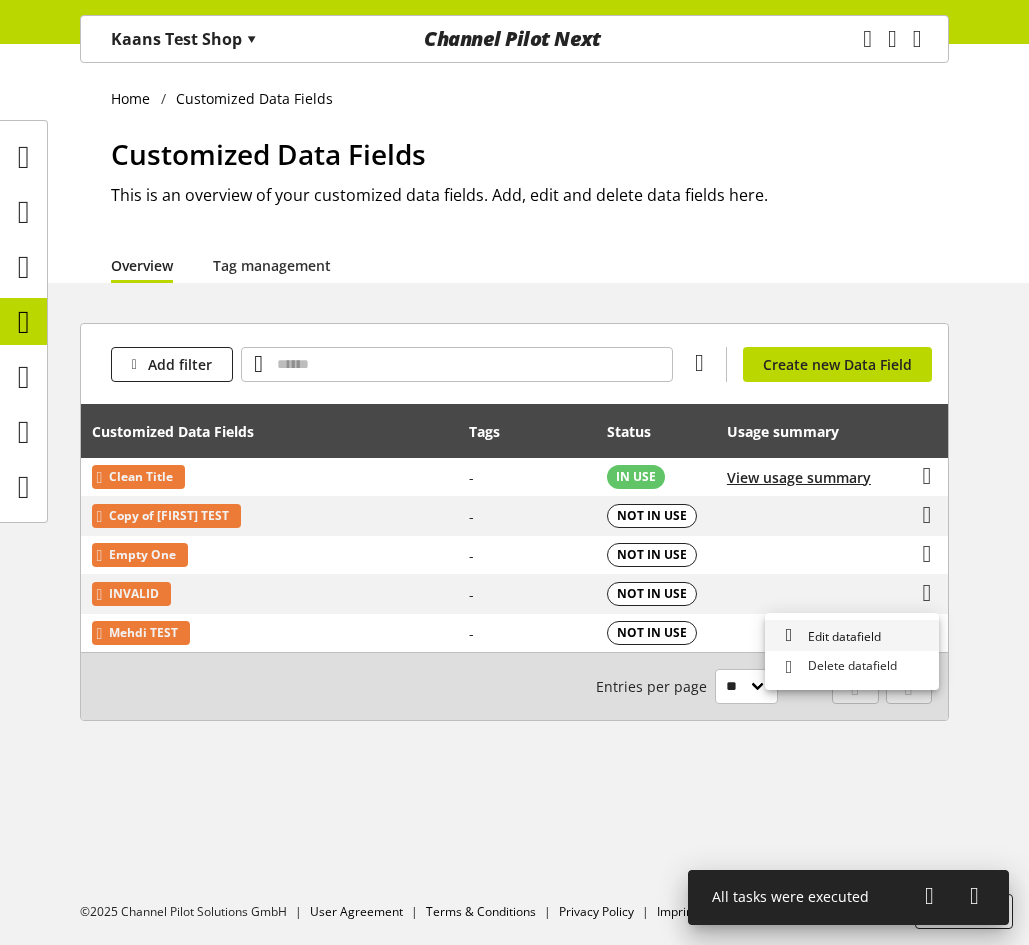 click on "Edit datafield" at bounding box center [852, 636] 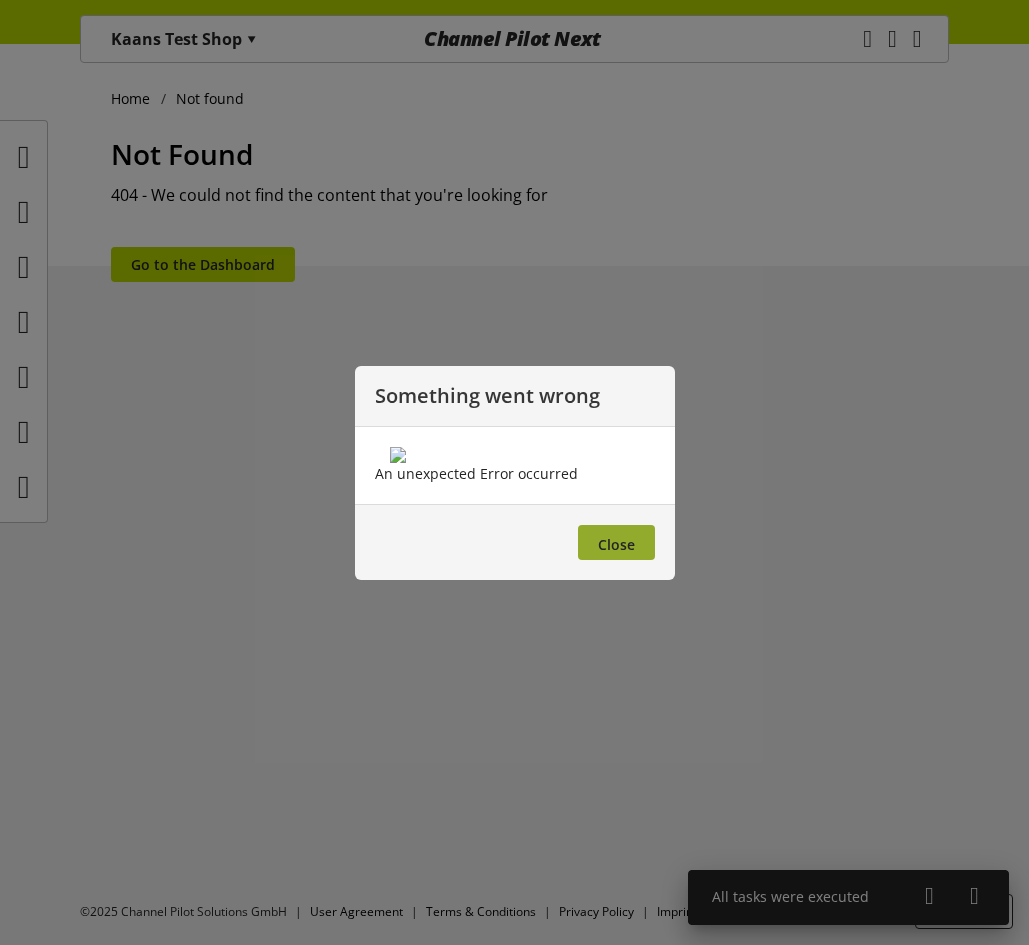 click on "Close" at bounding box center (616, 544) 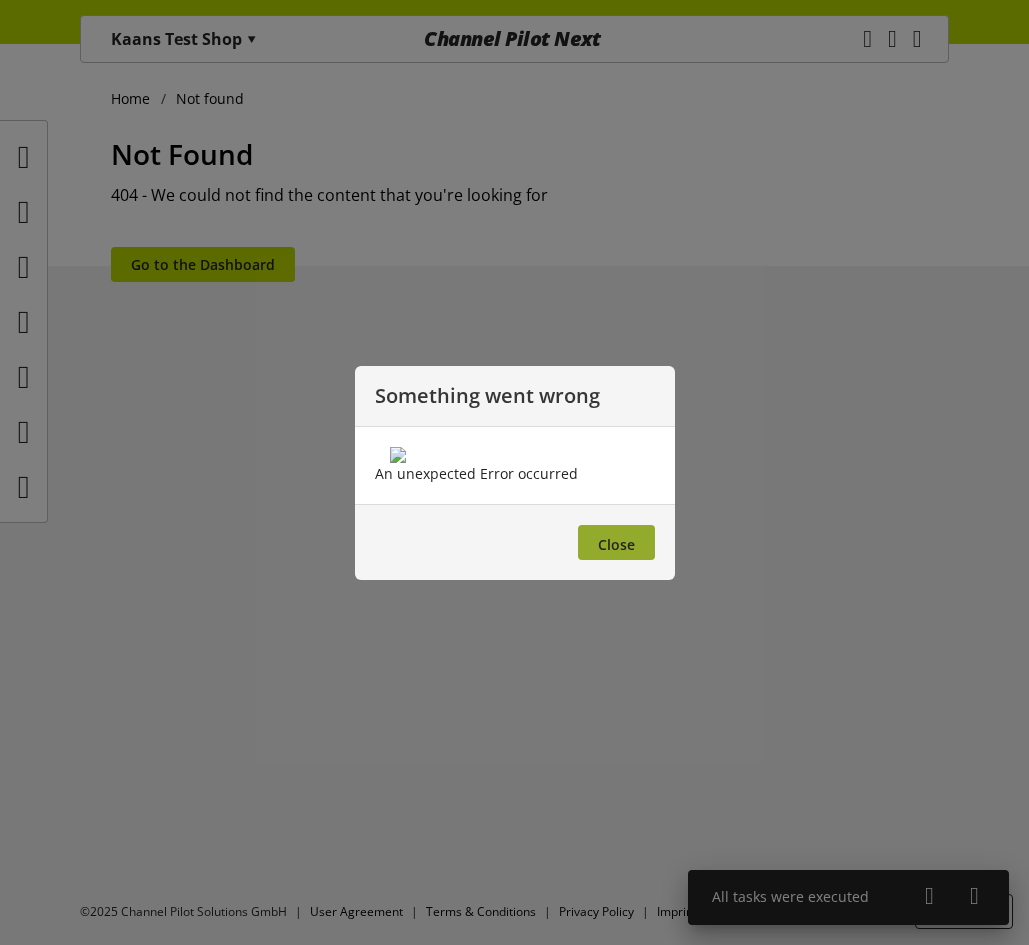 click on "Close" at bounding box center [616, 542] 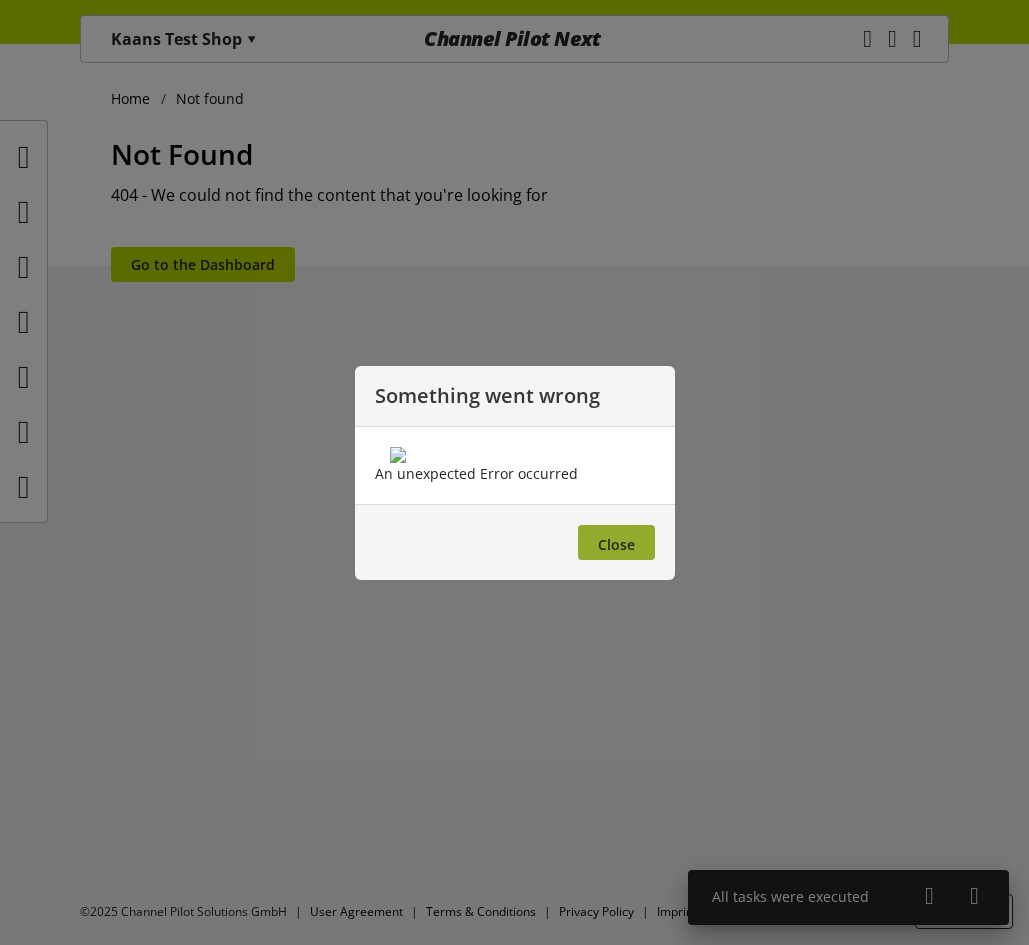 click on "Close" at bounding box center (616, 544) 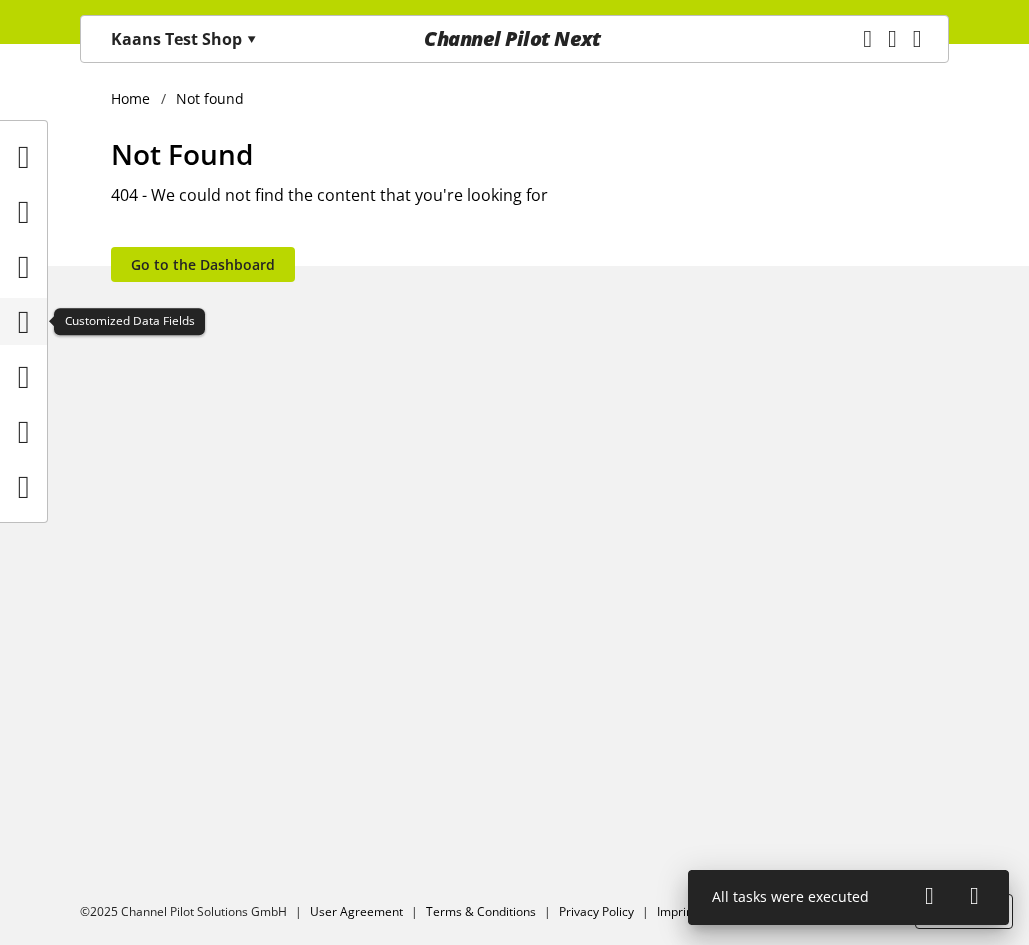 click at bounding box center (24, 322) 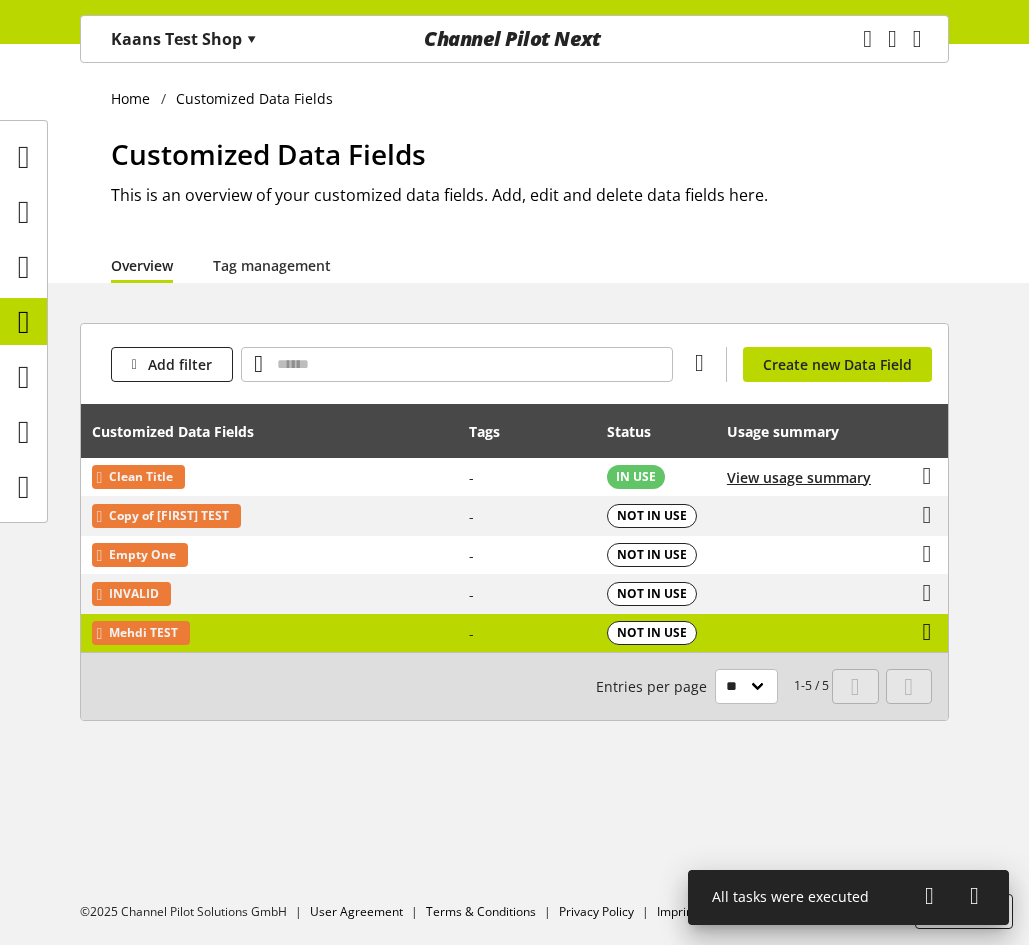click at bounding box center [927, 632] 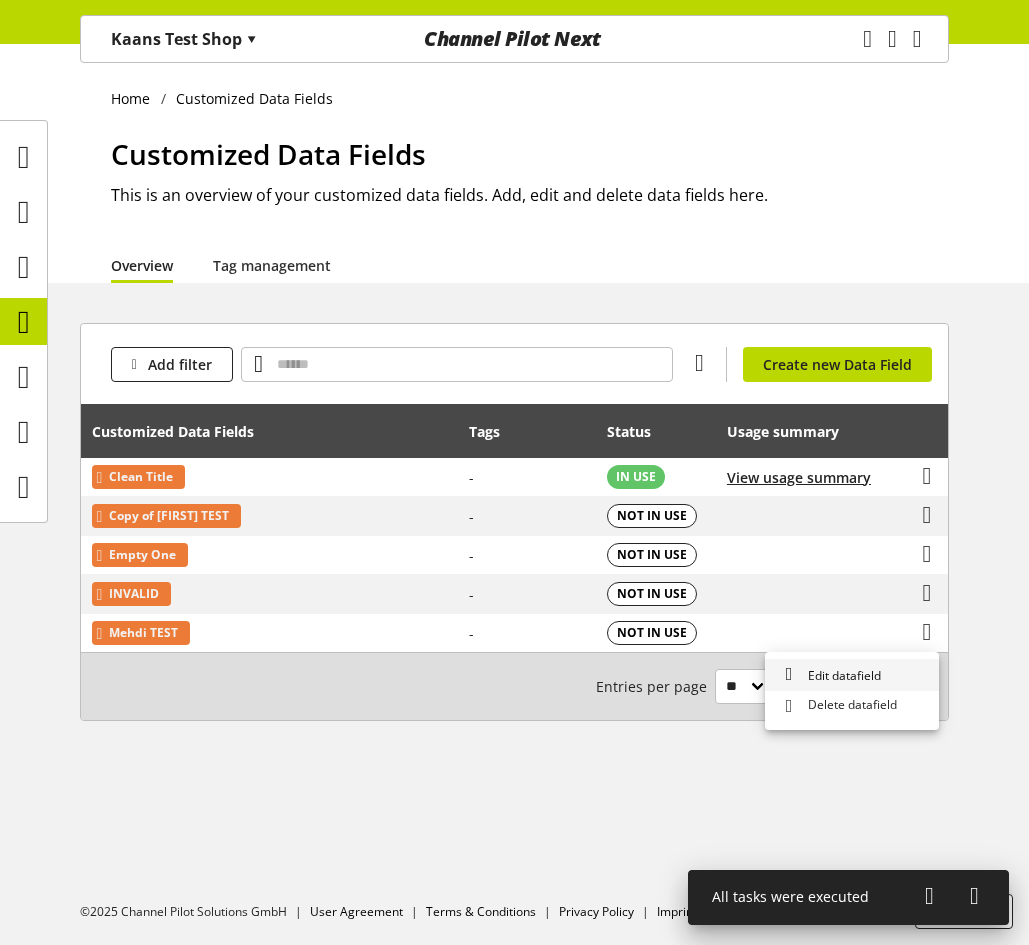 click on "Edit datafield" at bounding box center [852, 675] 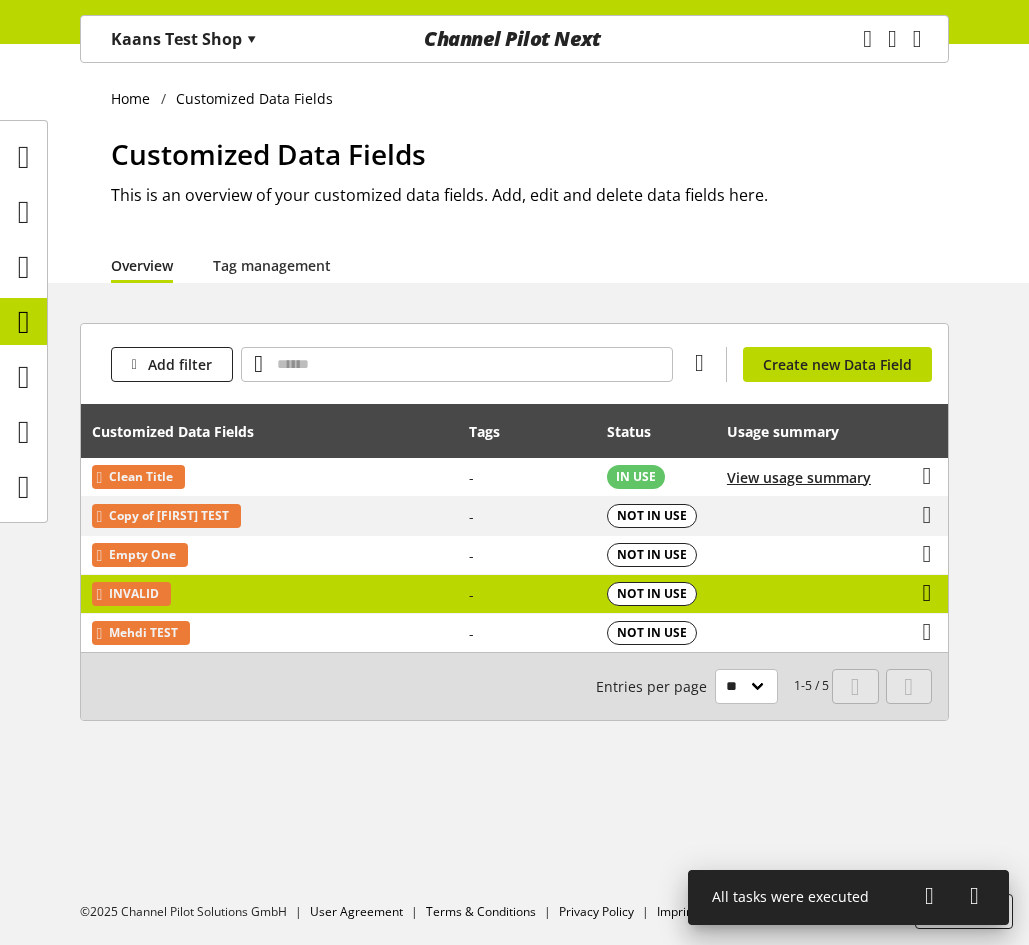 click at bounding box center [927, 593] 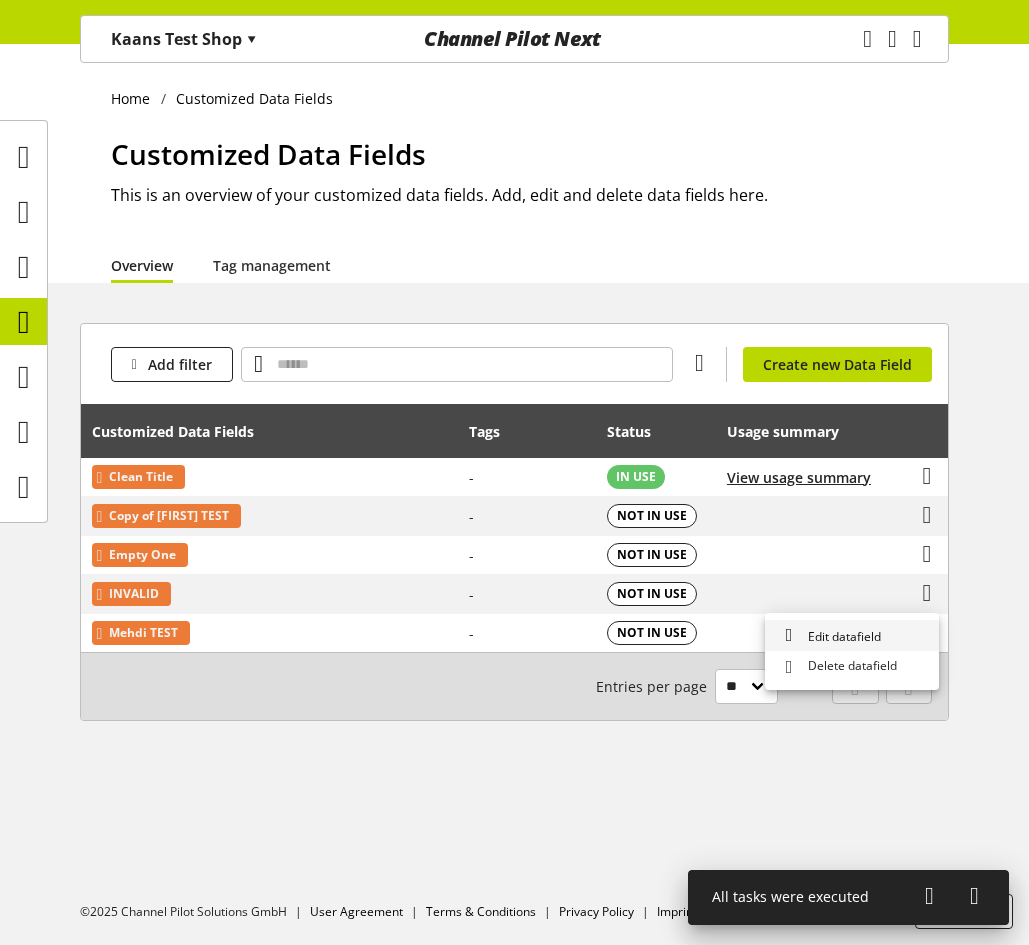 click on "Edit datafield" at bounding box center (852, 636) 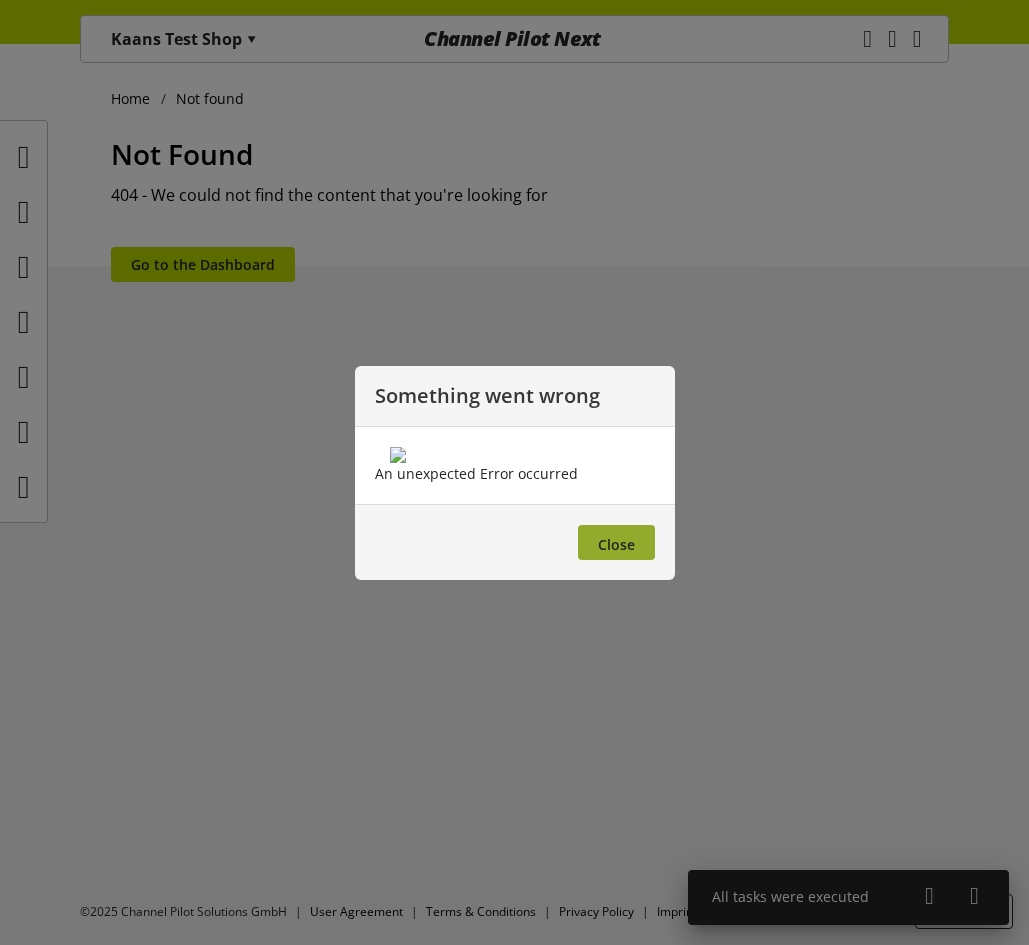 click on "Close" at bounding box center [515, 542] 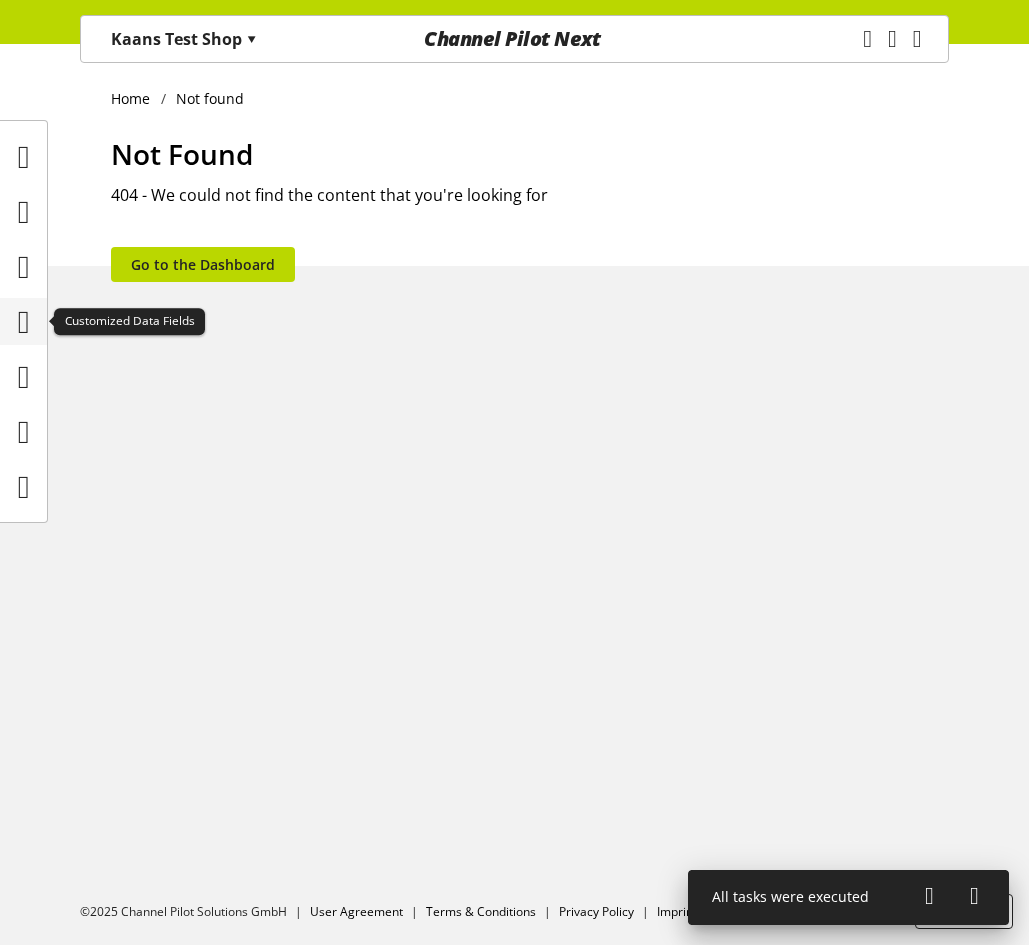 click at bounding box center (24, 322) 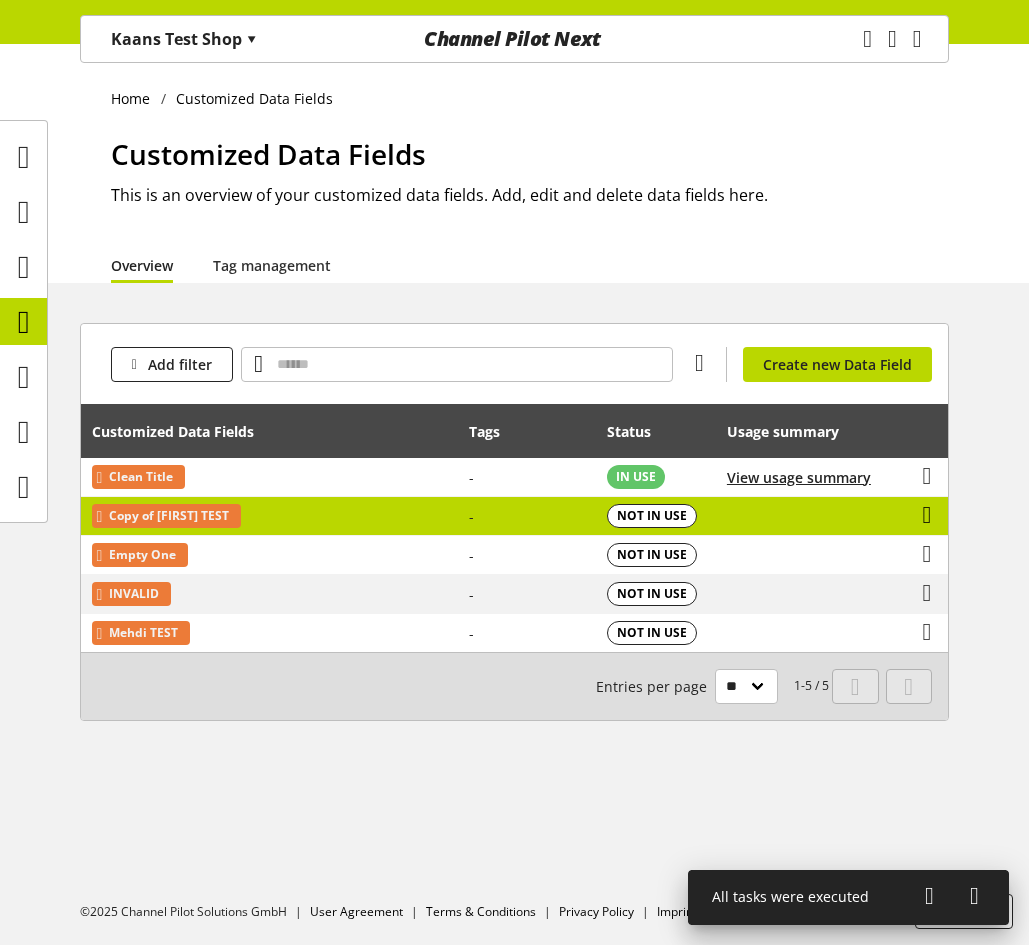 click at bounding box center (927, 515) 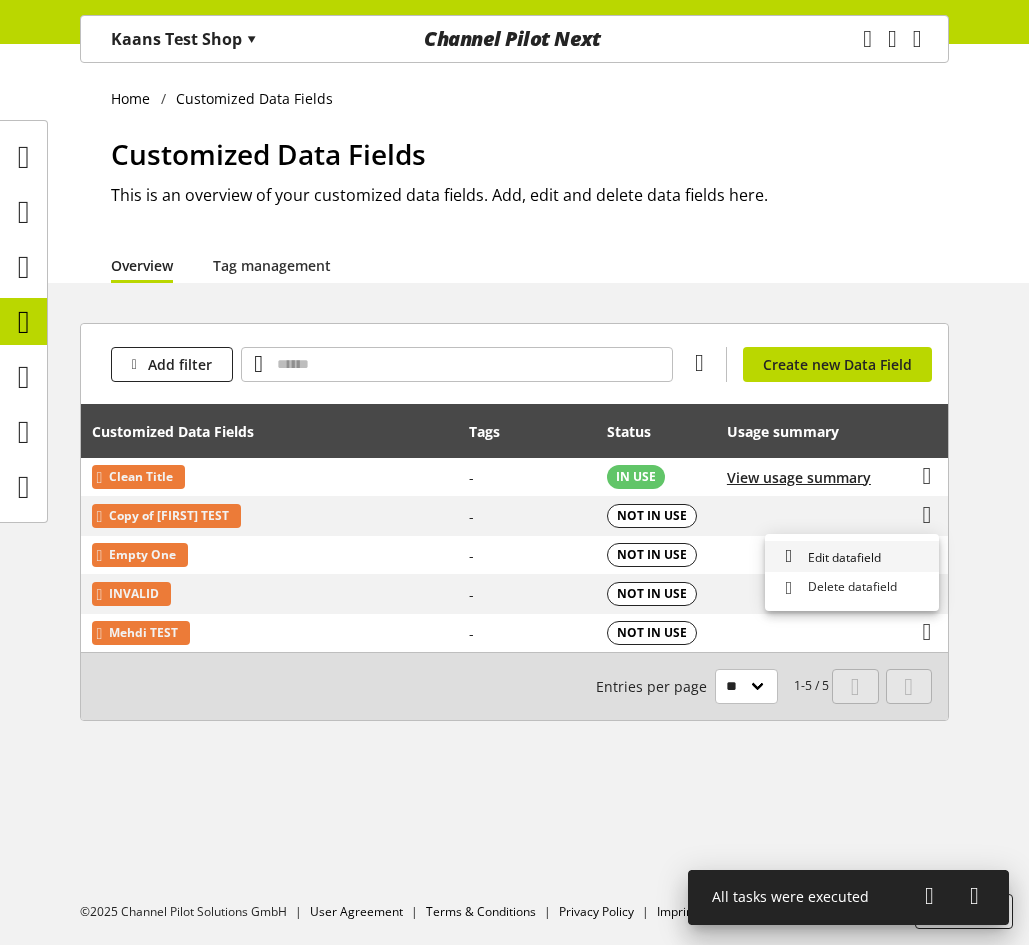 click on "Edit datafield" at bounding box center [852, 557] 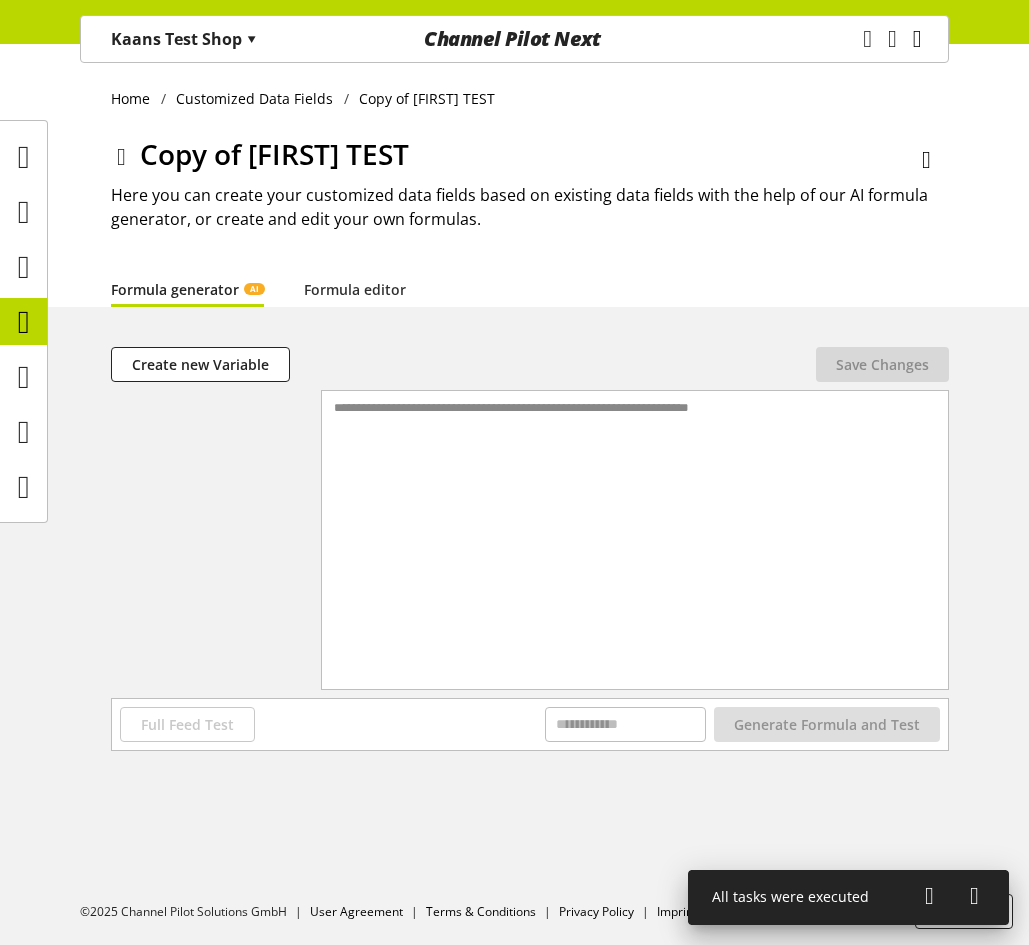 click at bounding box center (917, 39) 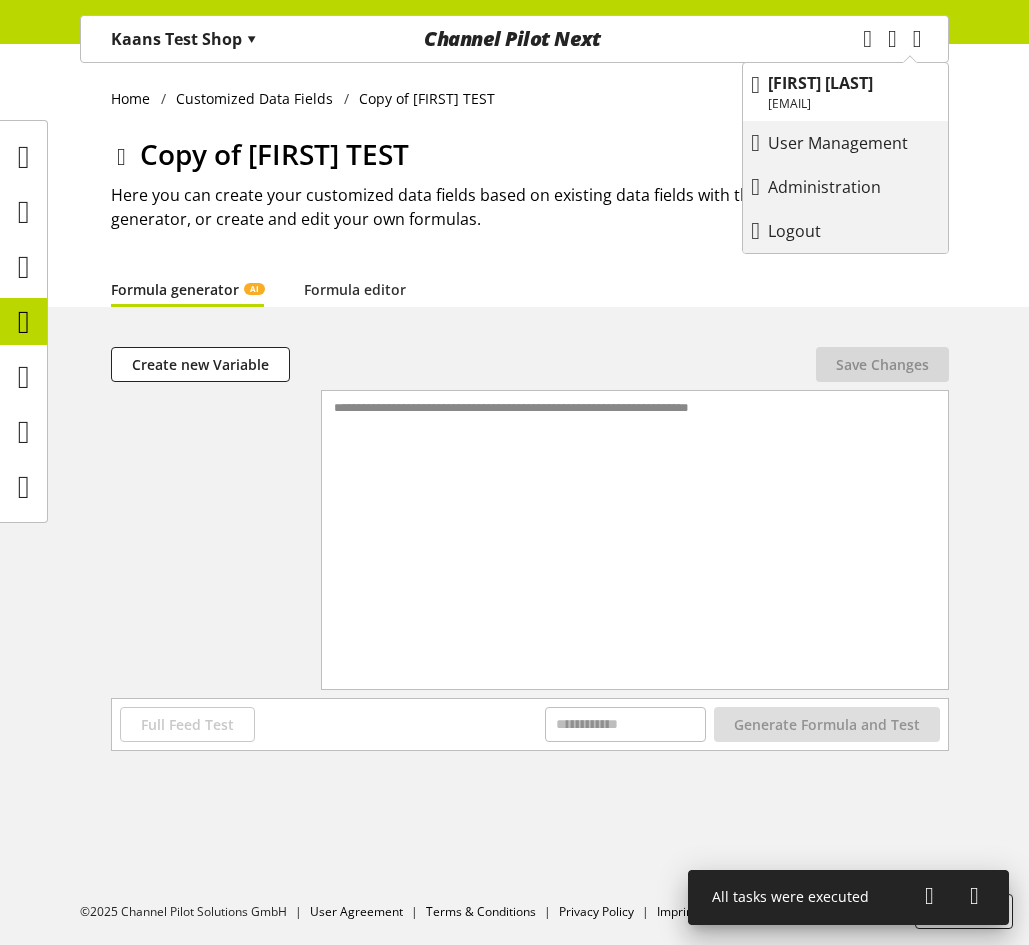 drag, startPoint x: 833, startPoint y: 226, endPoint x: 1136, endPoint y: -17, distance: 388.40442 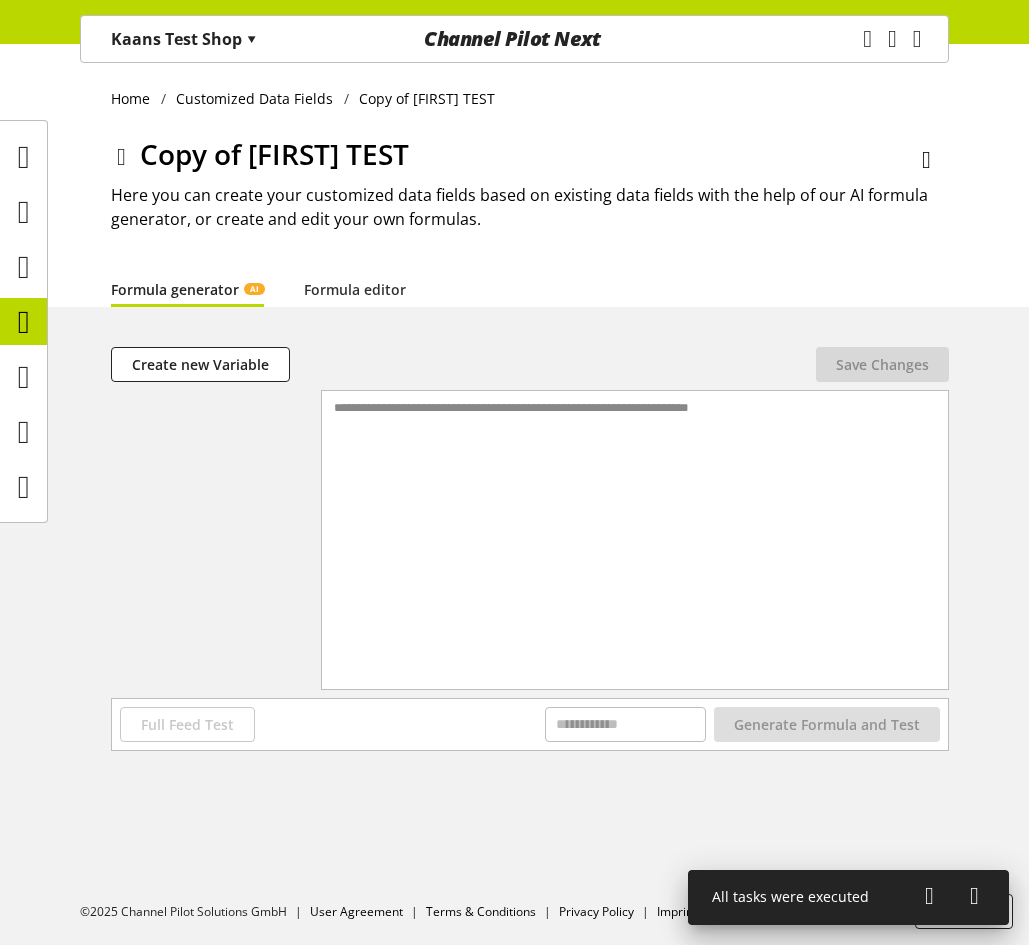 click on "Task manager Help center [FIRST] [LAST] [EMAIL] User Management Administration Logout" at bounding box center (900, 39) 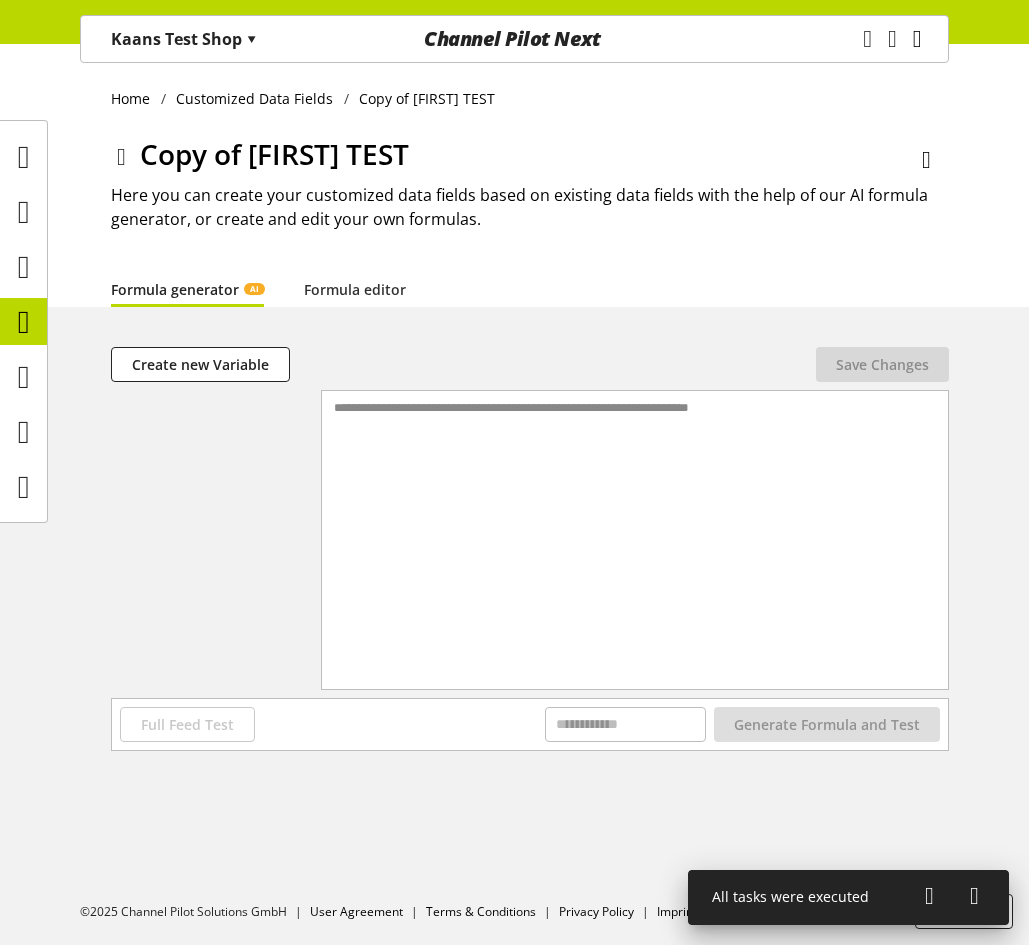 click at bounding box center (917, 39) 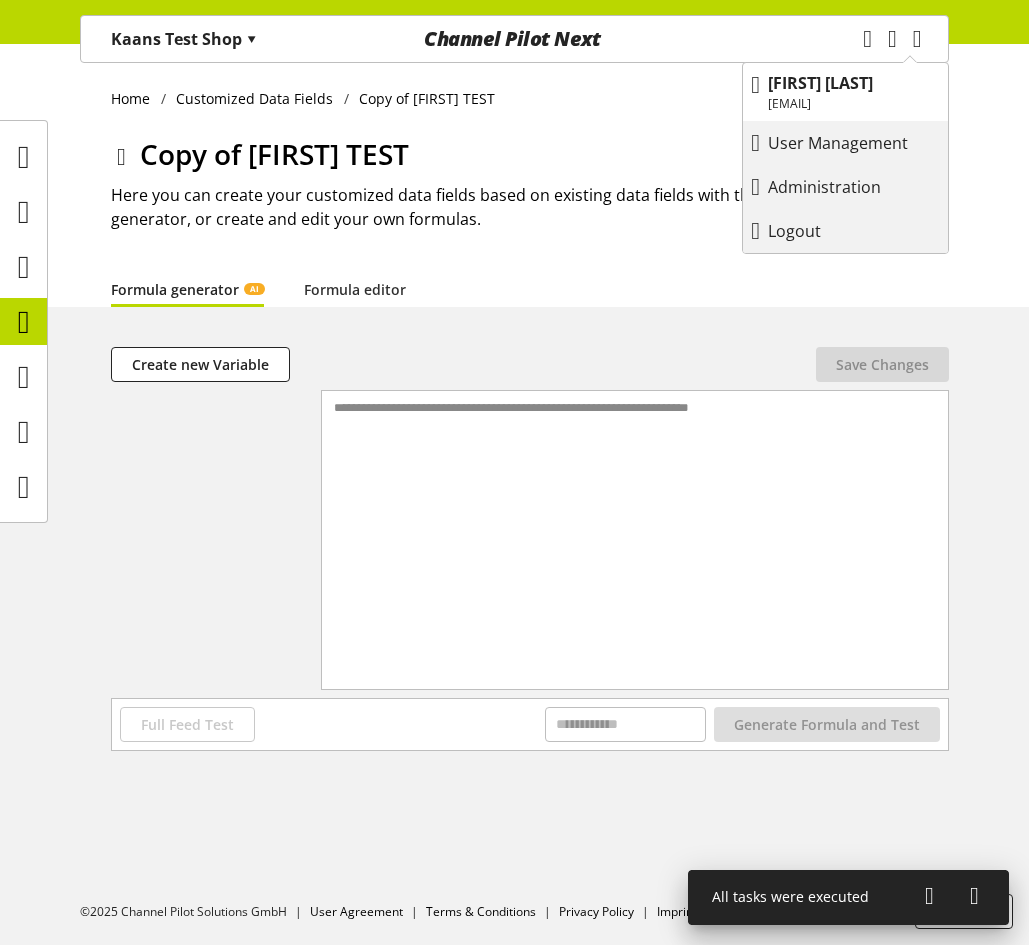 click on "Logout" at bounding box center (845, 231) 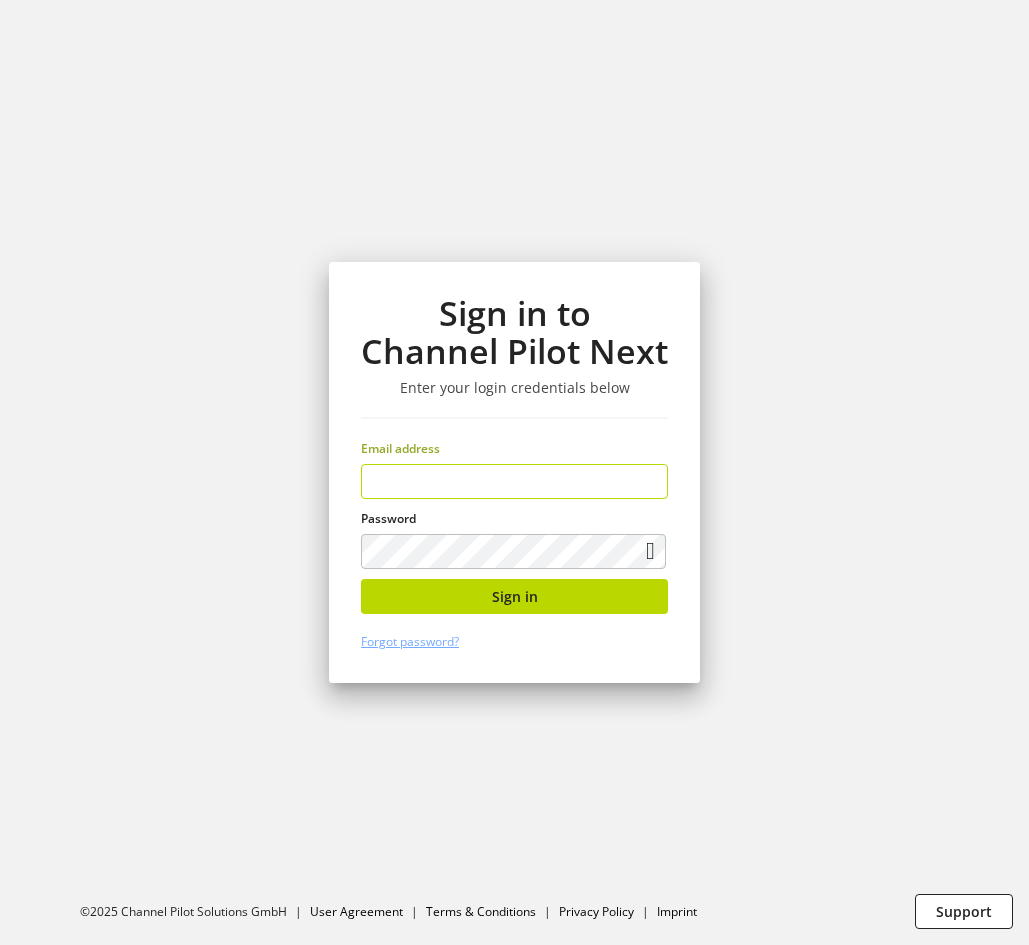 click at bounding box center [514, 481] 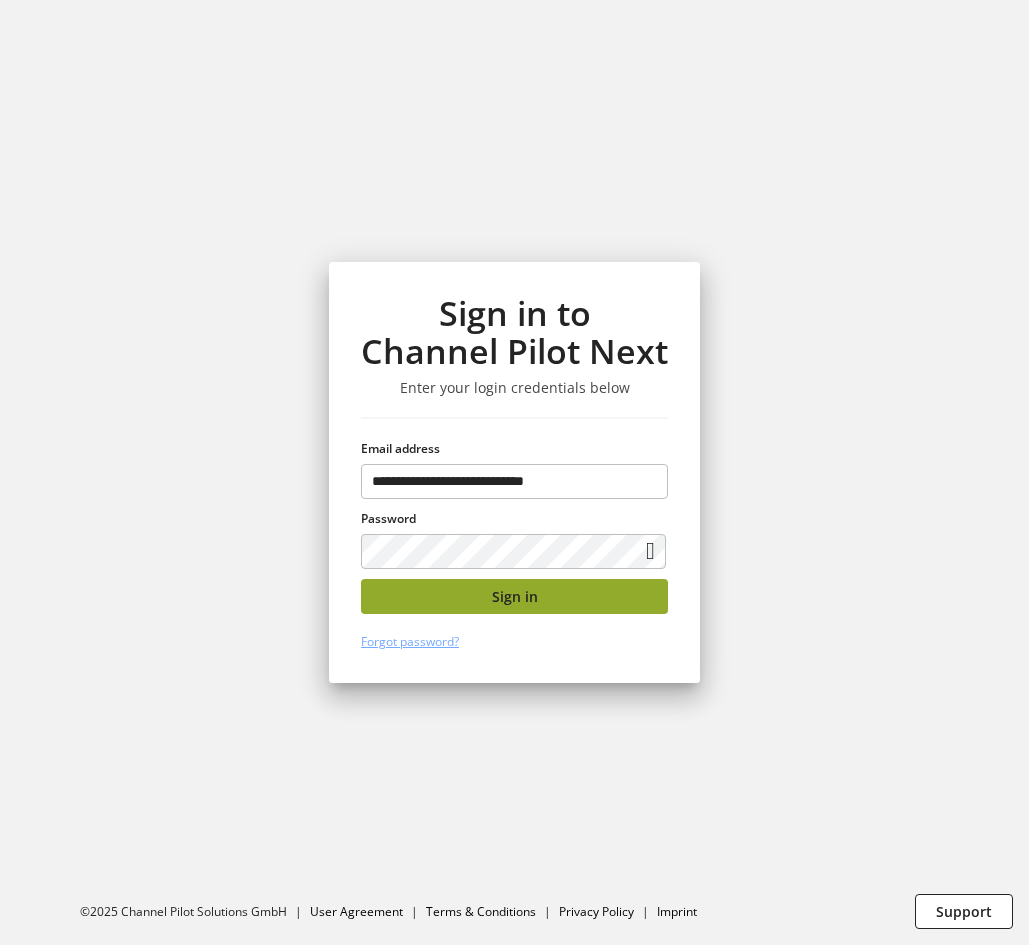 click on "Sign in" at bounding box center (514, 596) 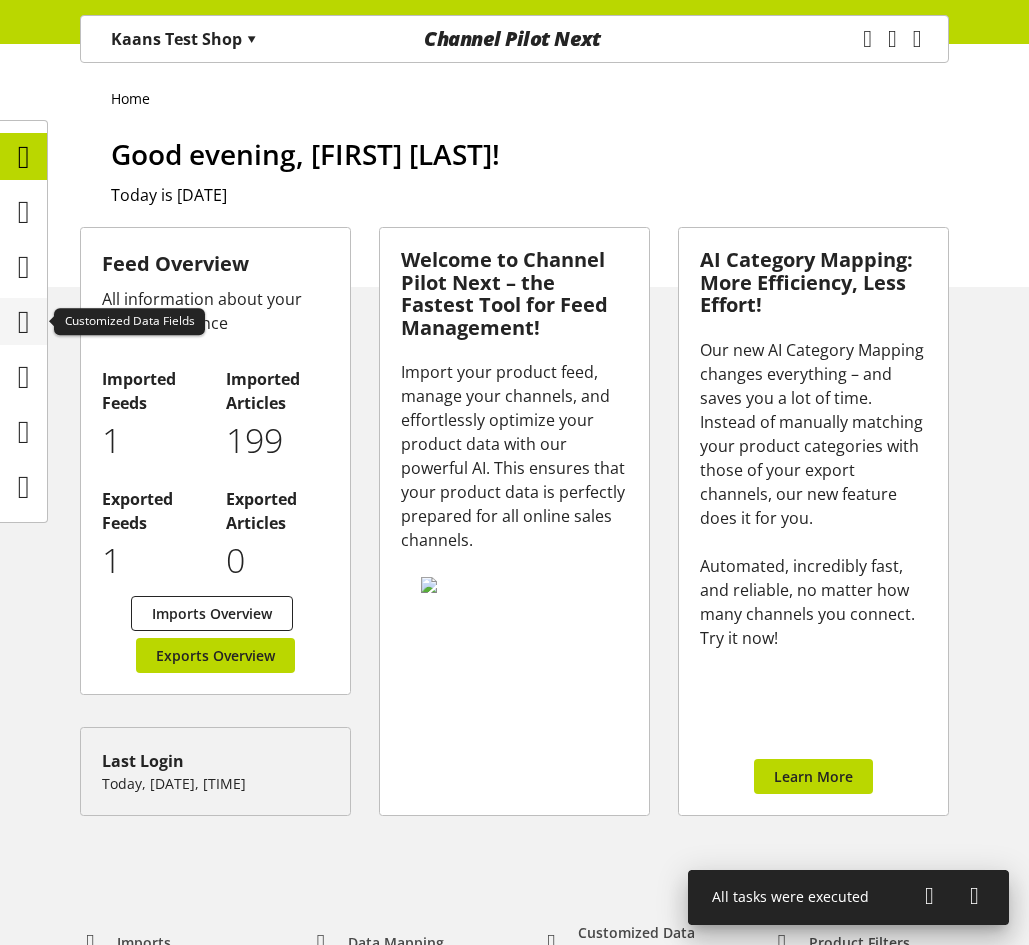 click at bounding box center (24, 322) 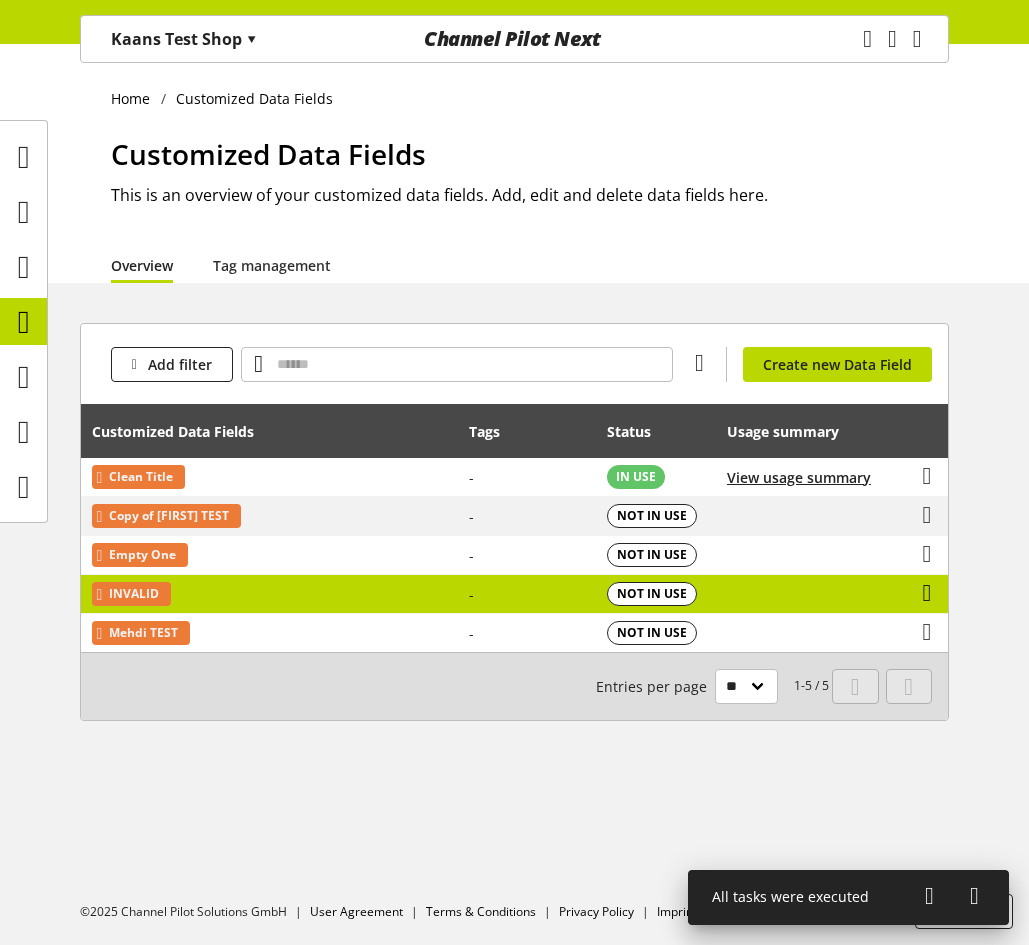 click at bounding box center (927, 593) 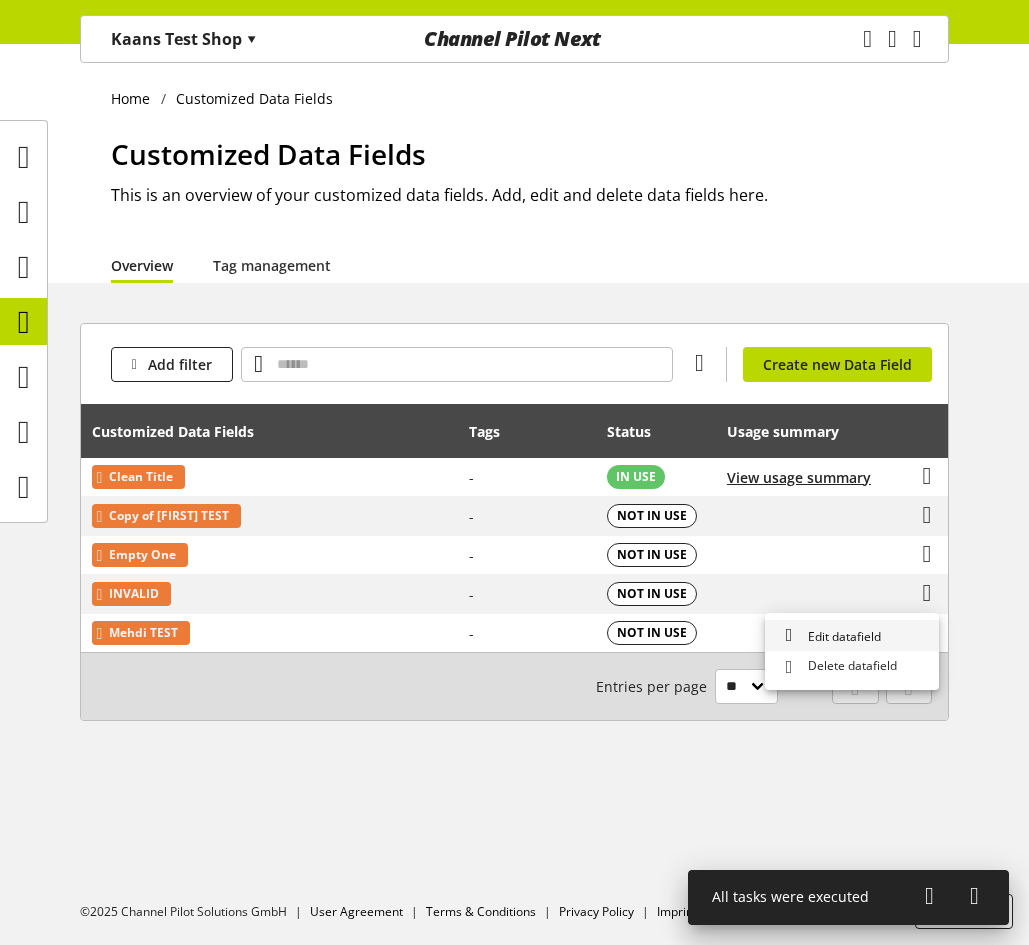 click on "Edit datafield" at bounding box center (852, 636) 